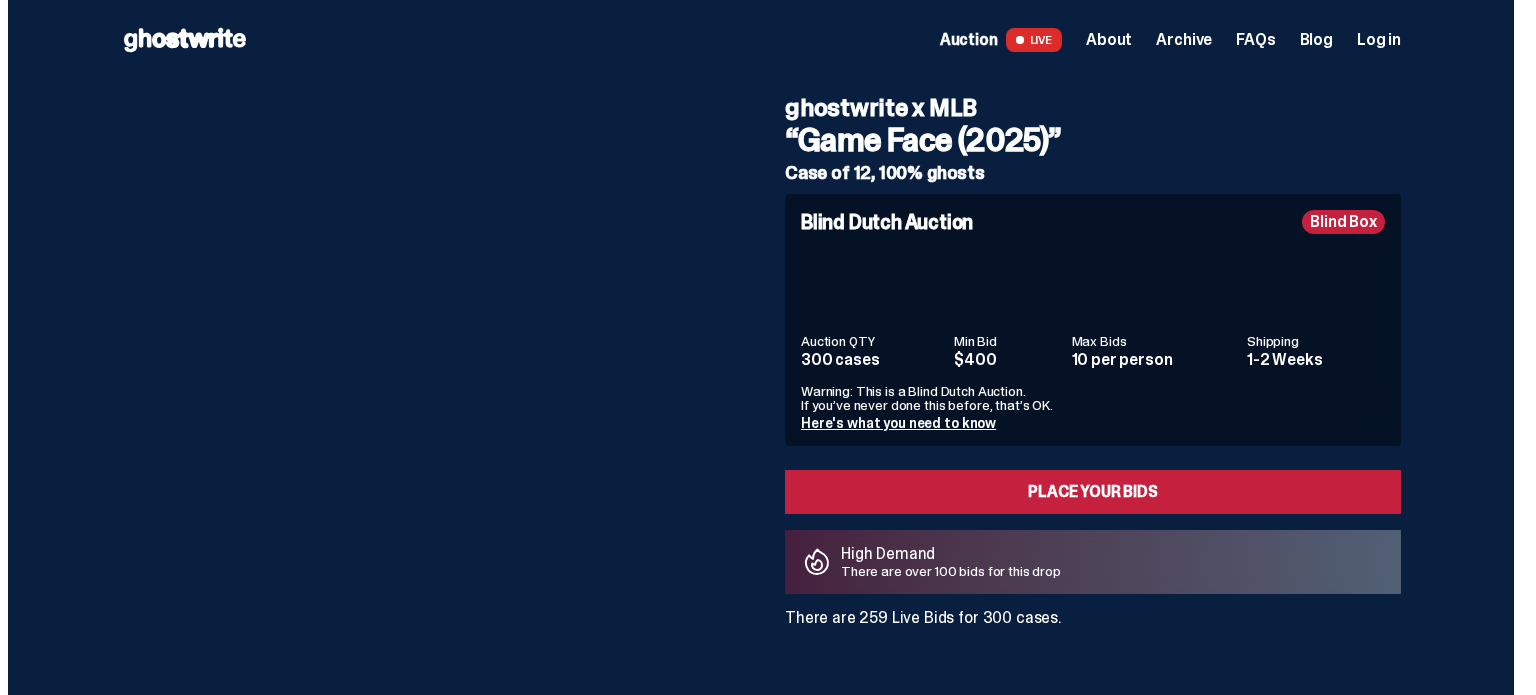 scroll, scrollTop: 0, scrollLeft: 0, axis: both 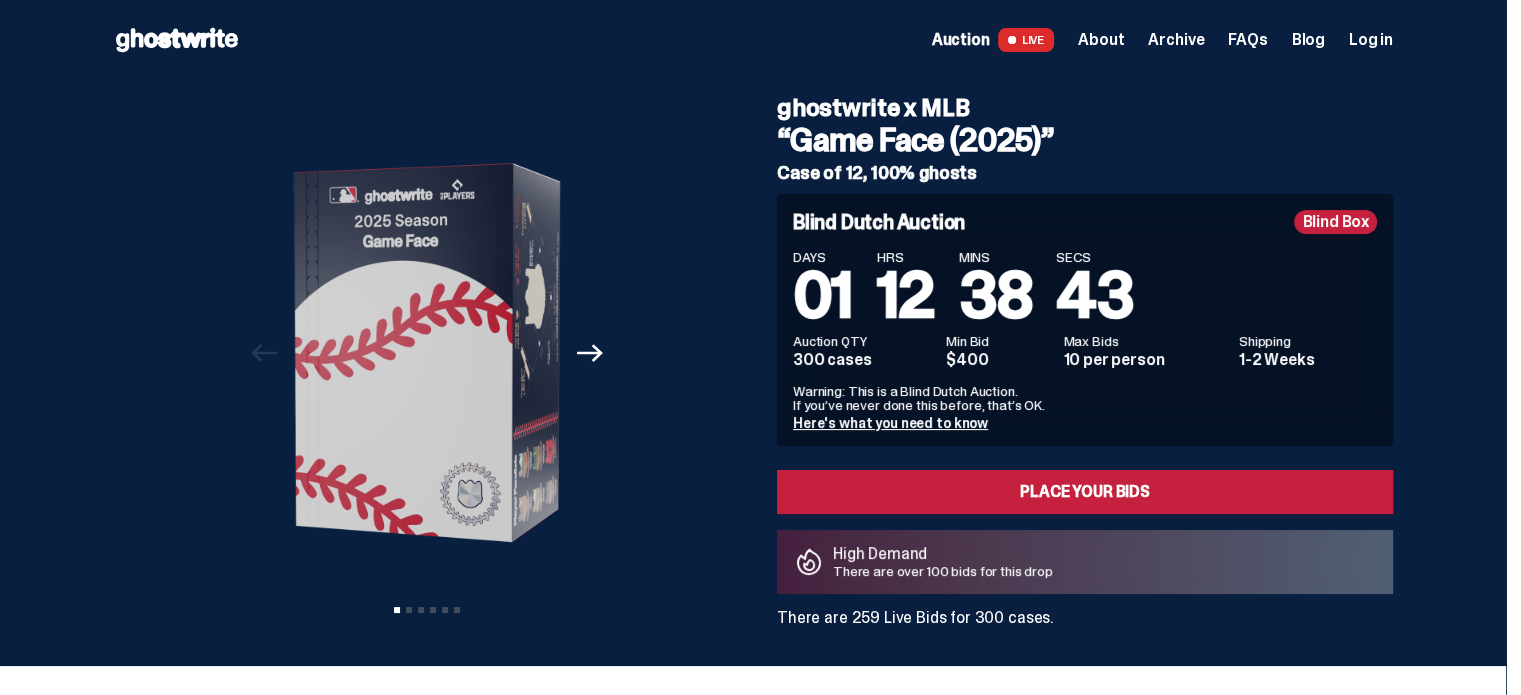 click on "Log in" at bounding box center (1371, 40) 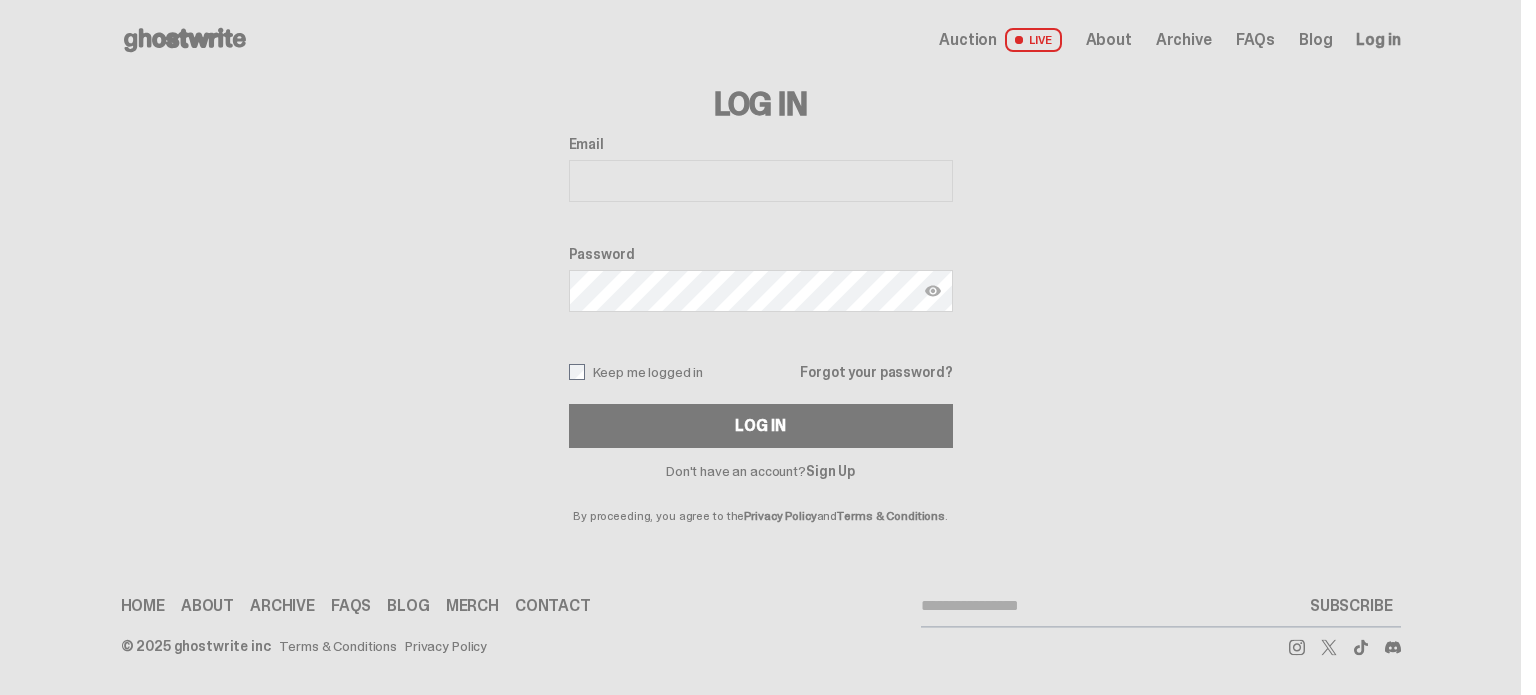 type on "**********" 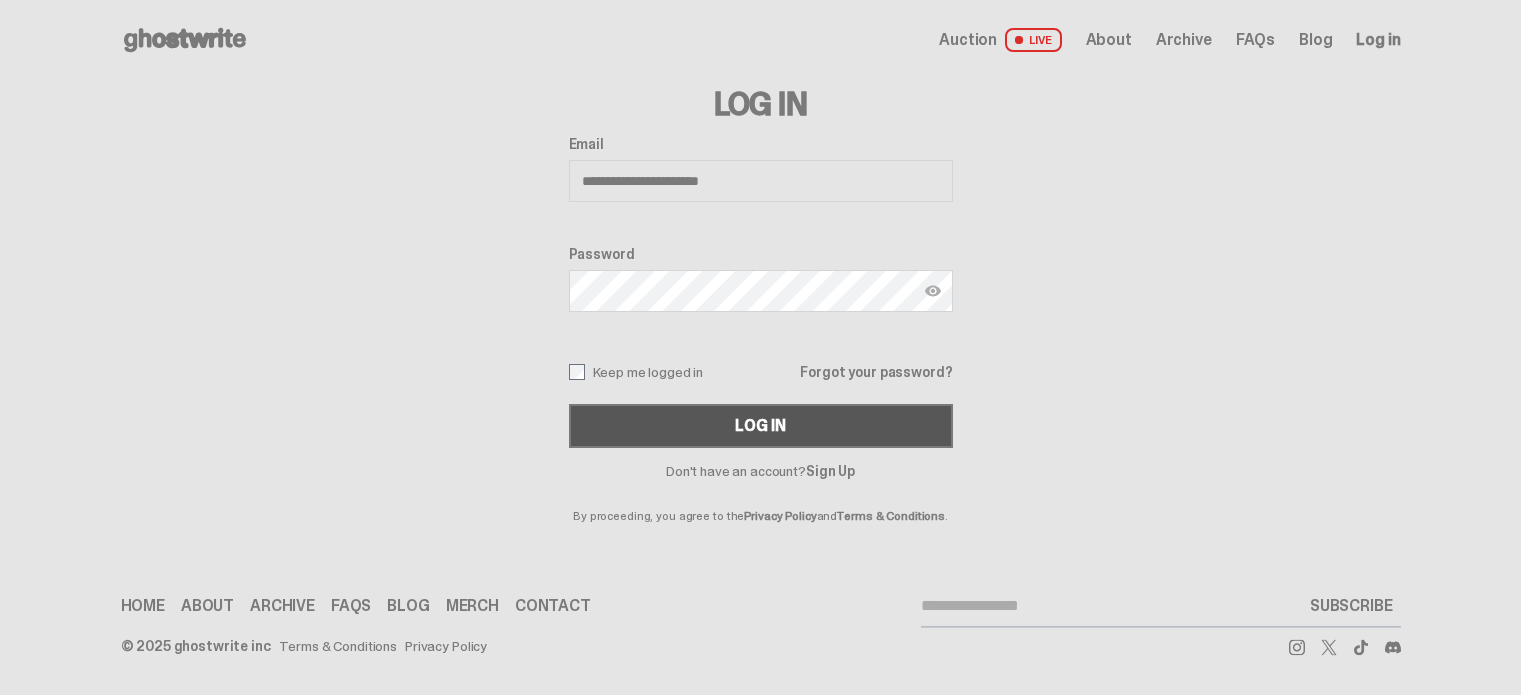 click on "Log In" at bounding box center [761, 426] 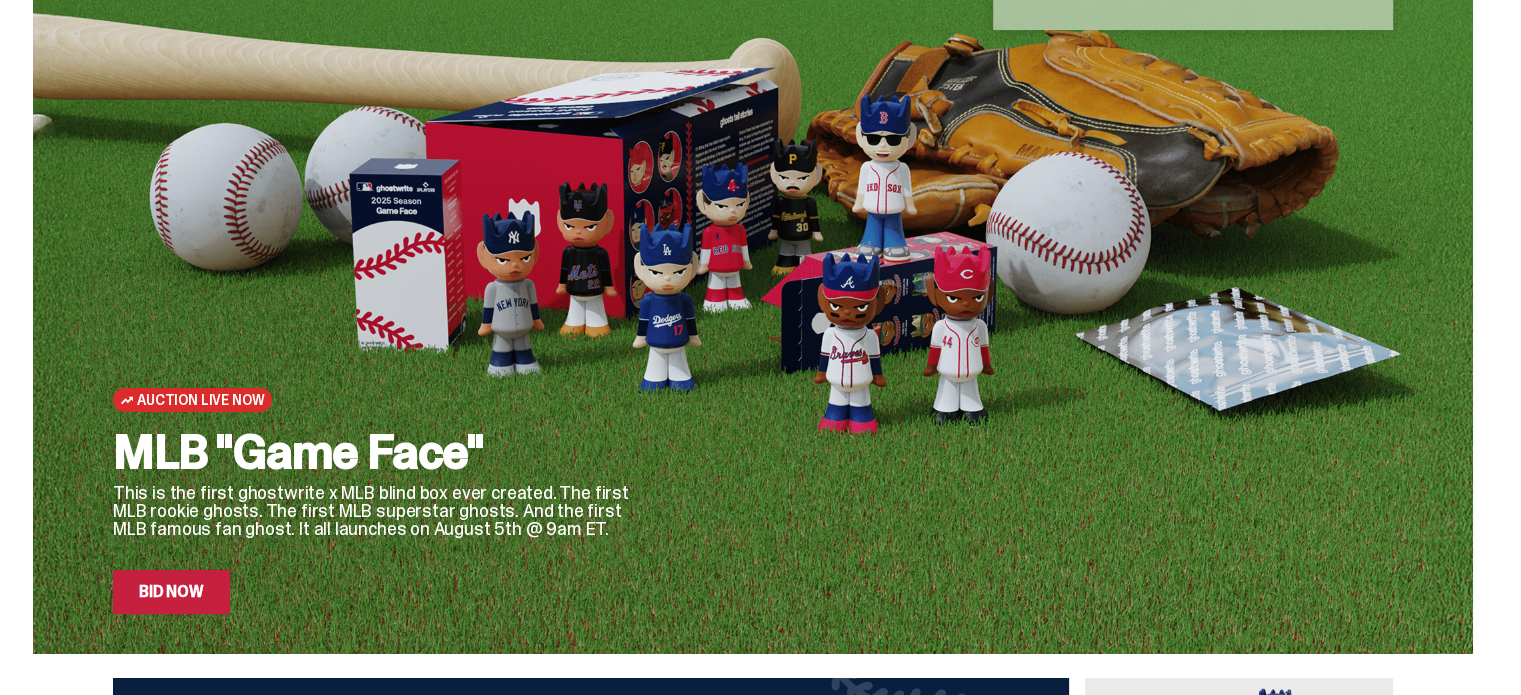scroll, scrollTop: 100, scrollLeft: 0, axis: vertical 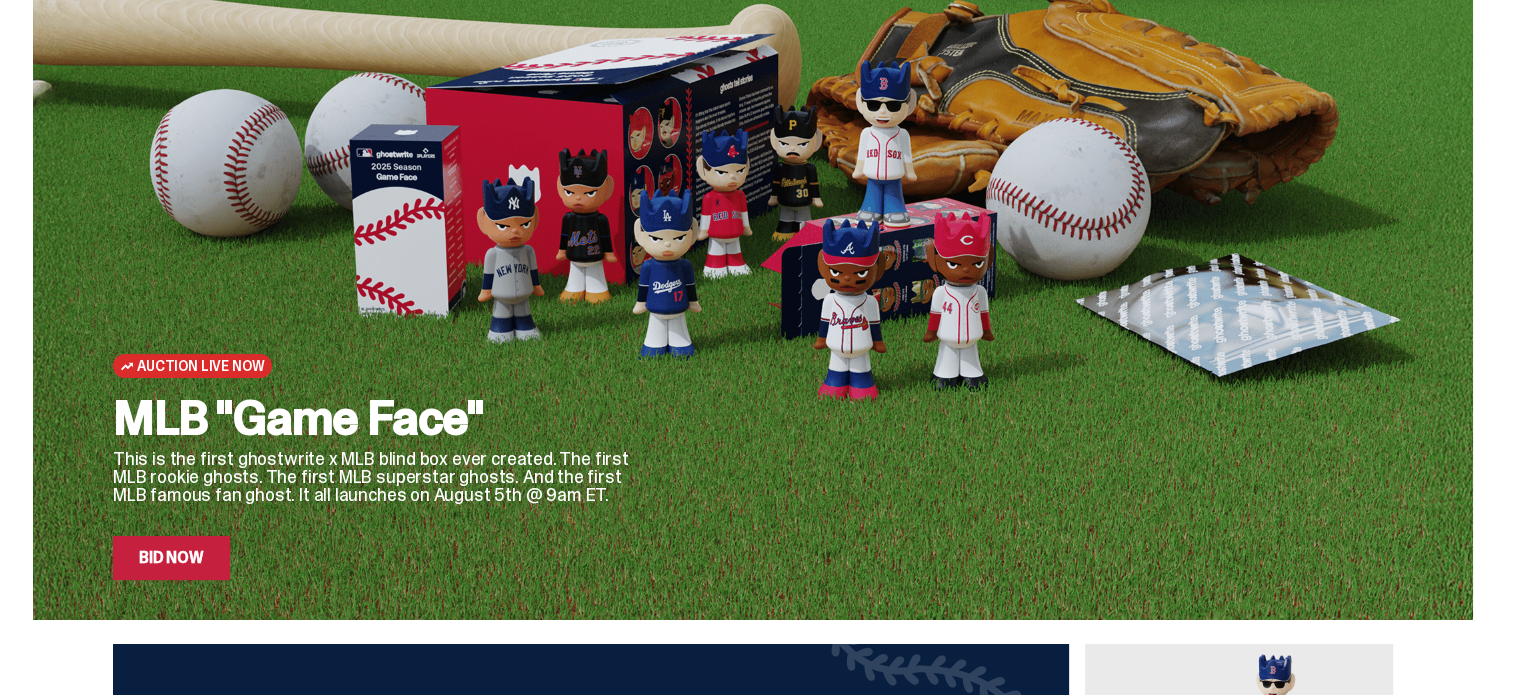 click on "Bid Now" at bounding box center (171, 558) 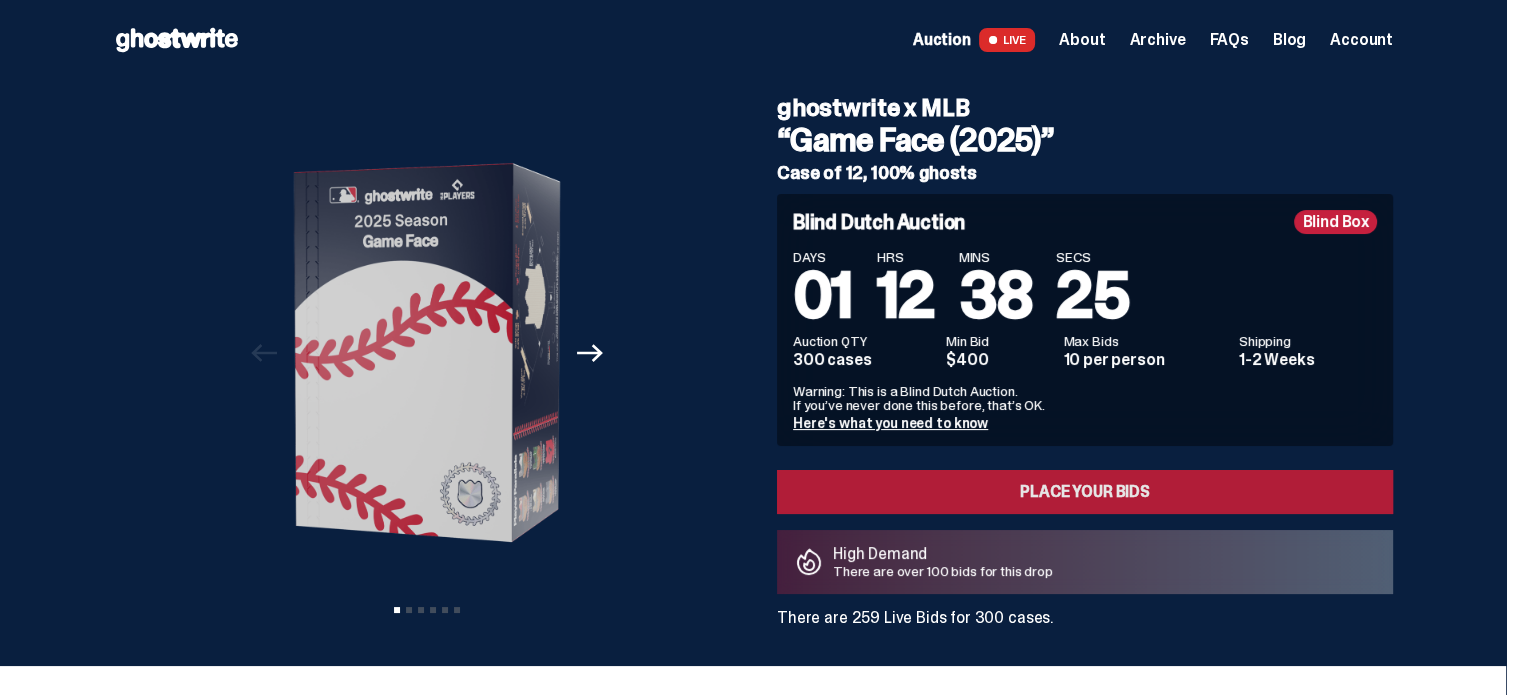 click on "Place your Bids" at bounding box center [1085, 492] 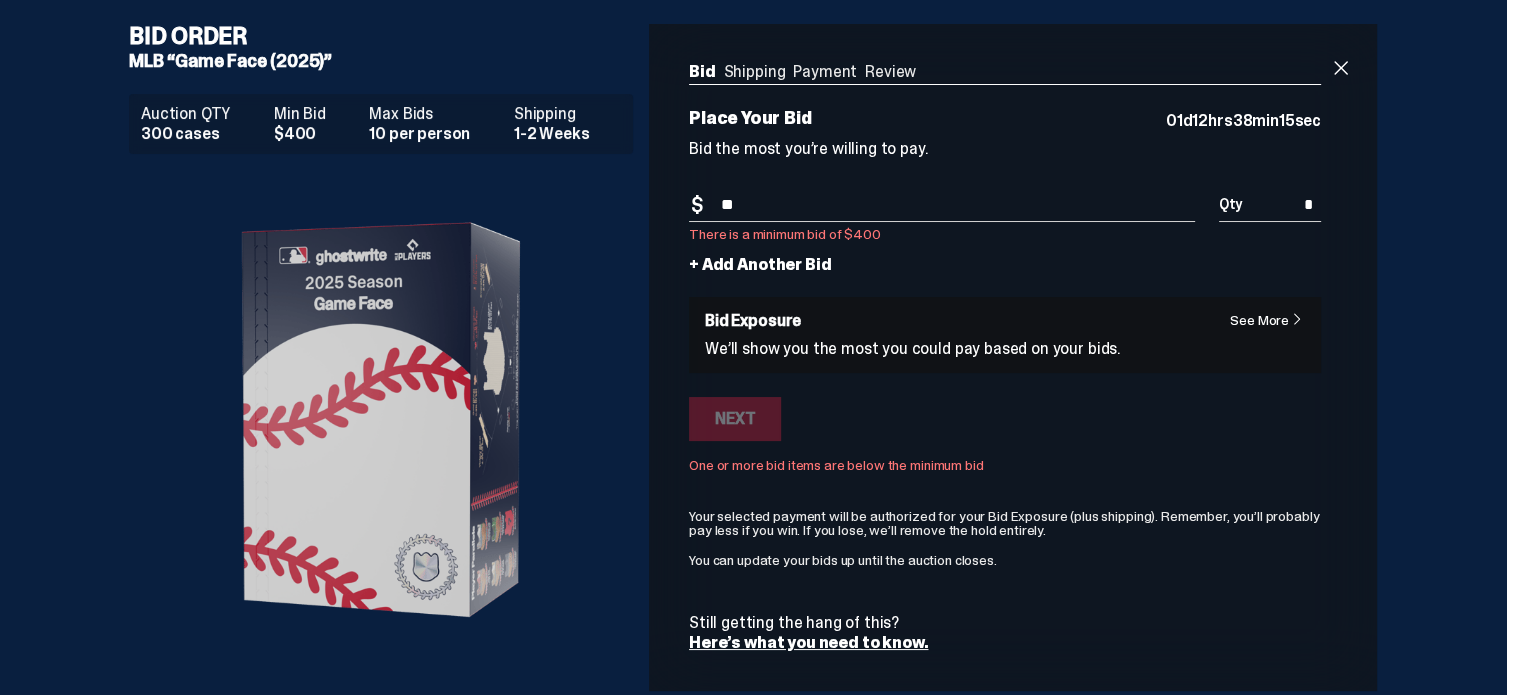 type on "*" 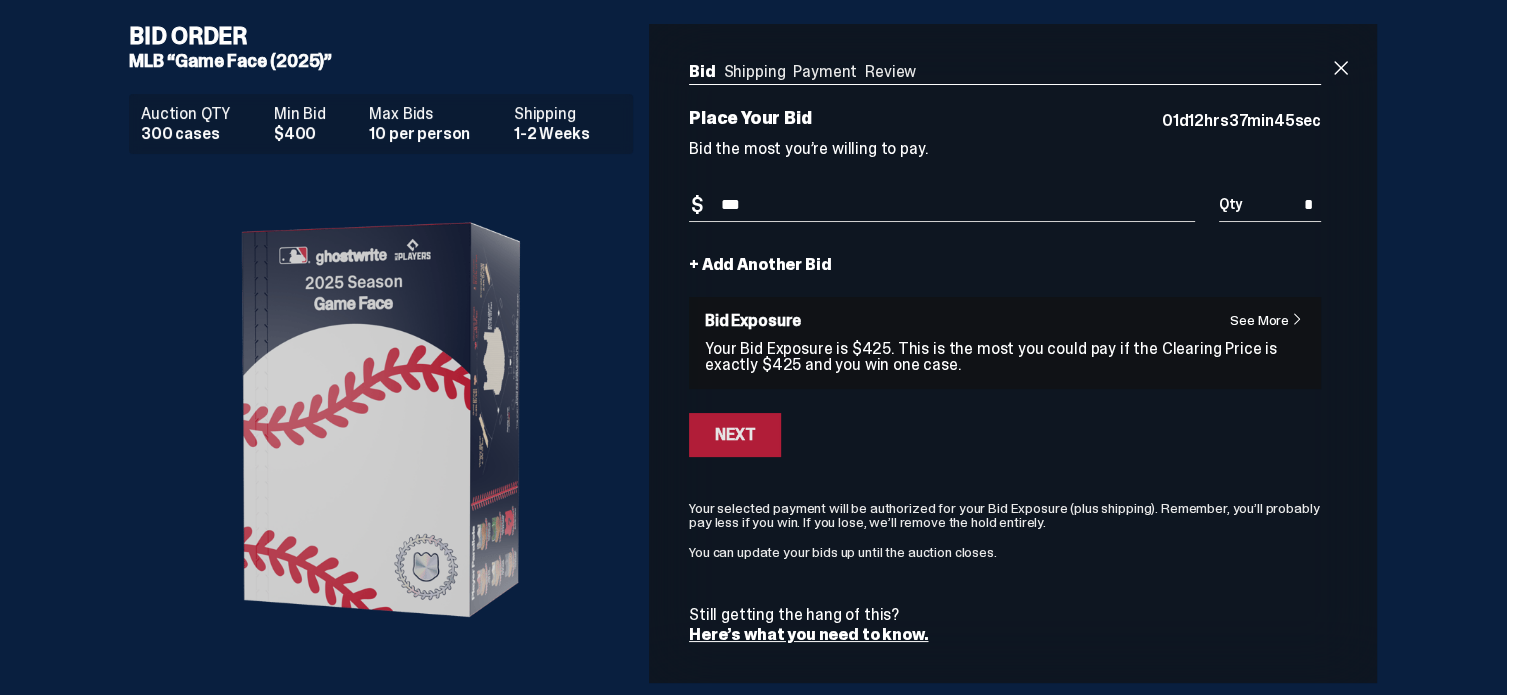 type on "***" 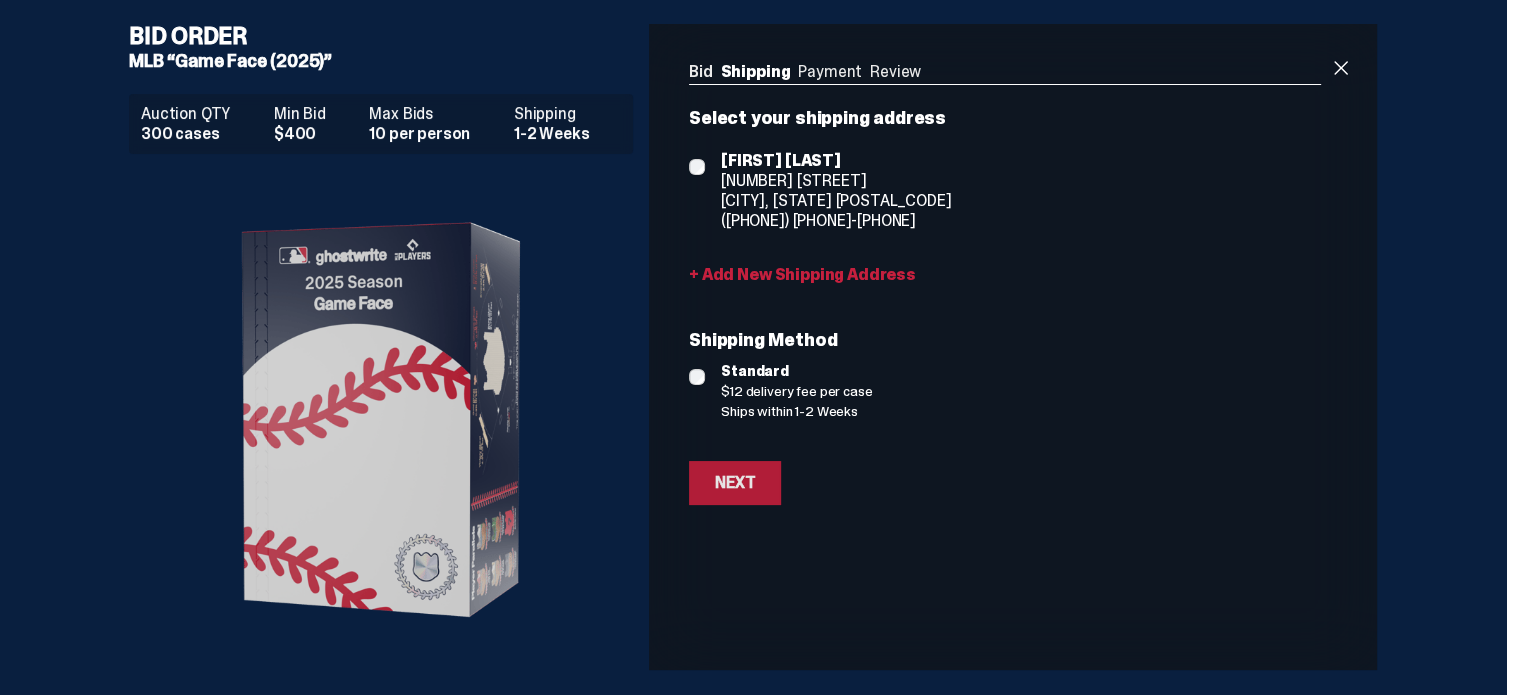 click on "Next" at bounding box center (735, 483) 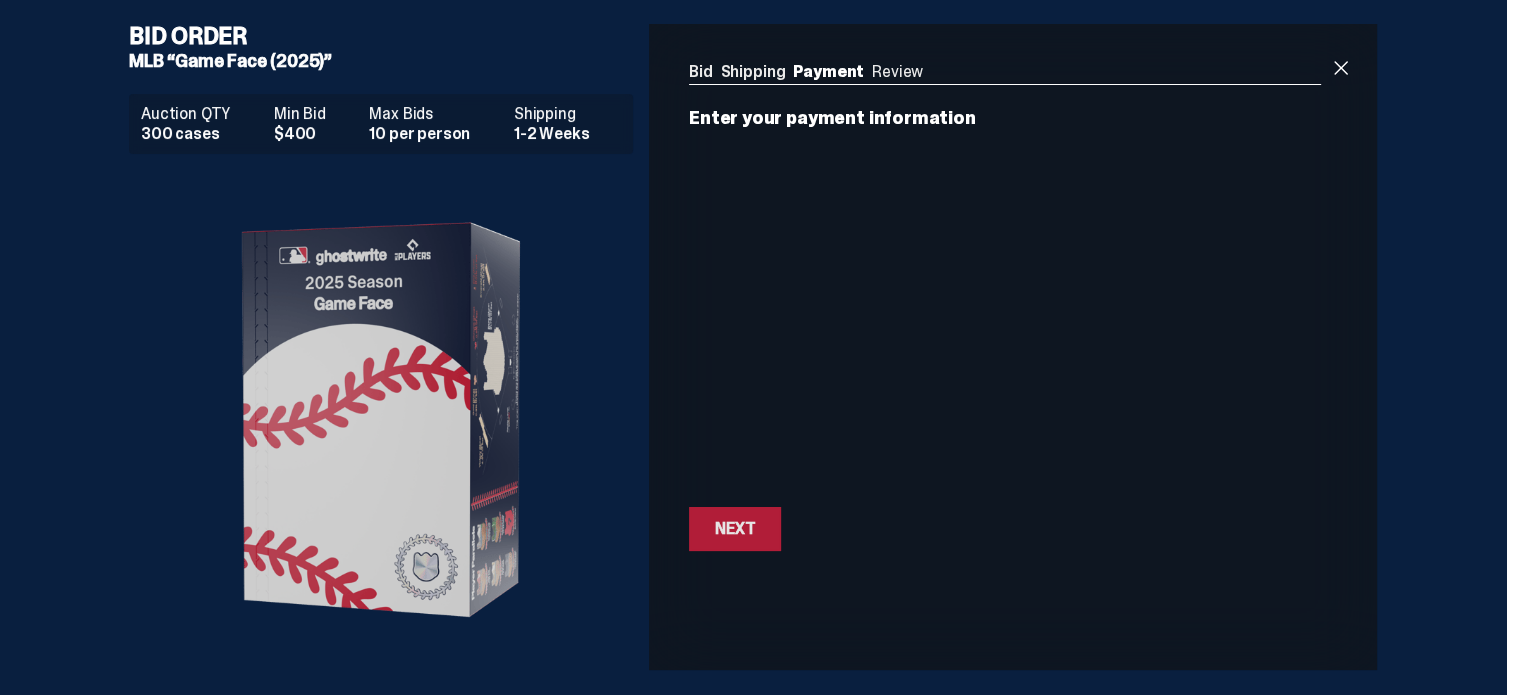 click on "Next" at bounding box center (735, 529) 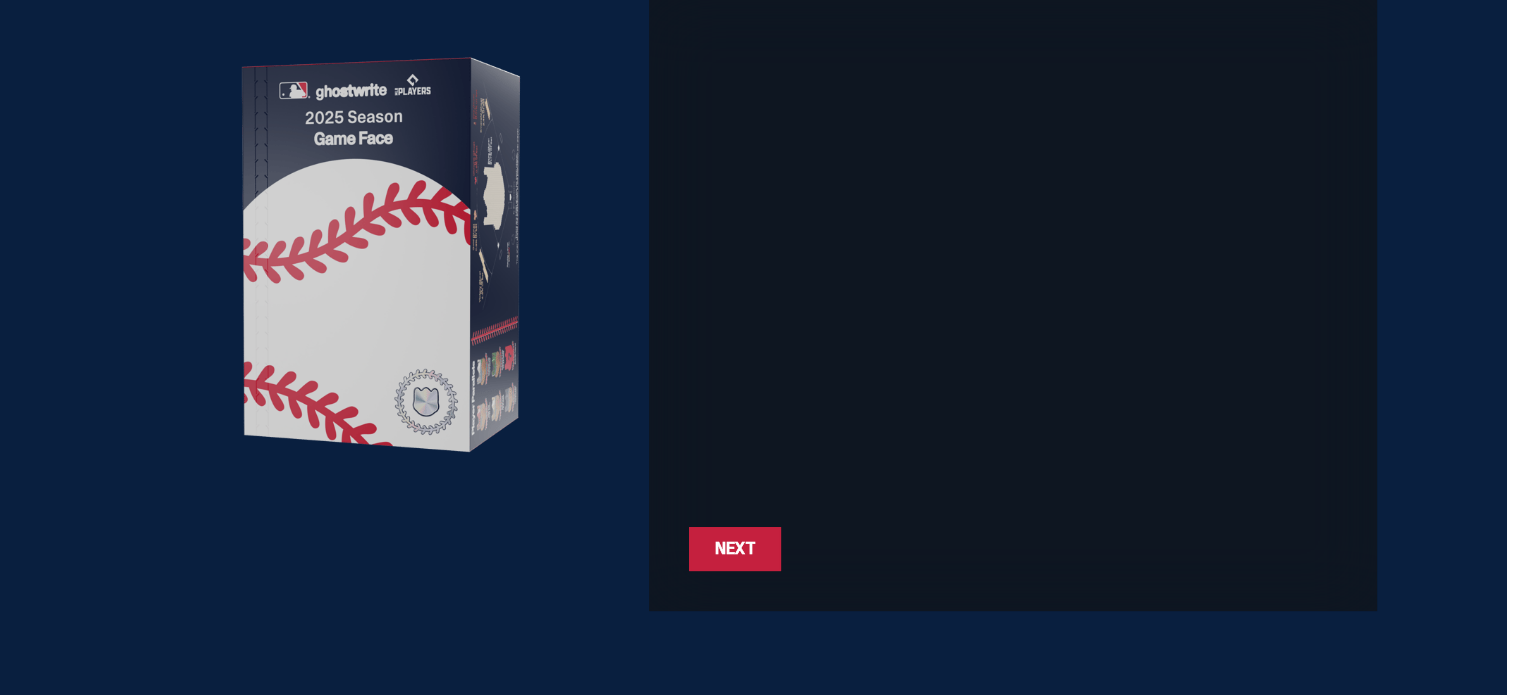 scroll, scrollTop: 60, scrollLeft: 0, axis: vertical 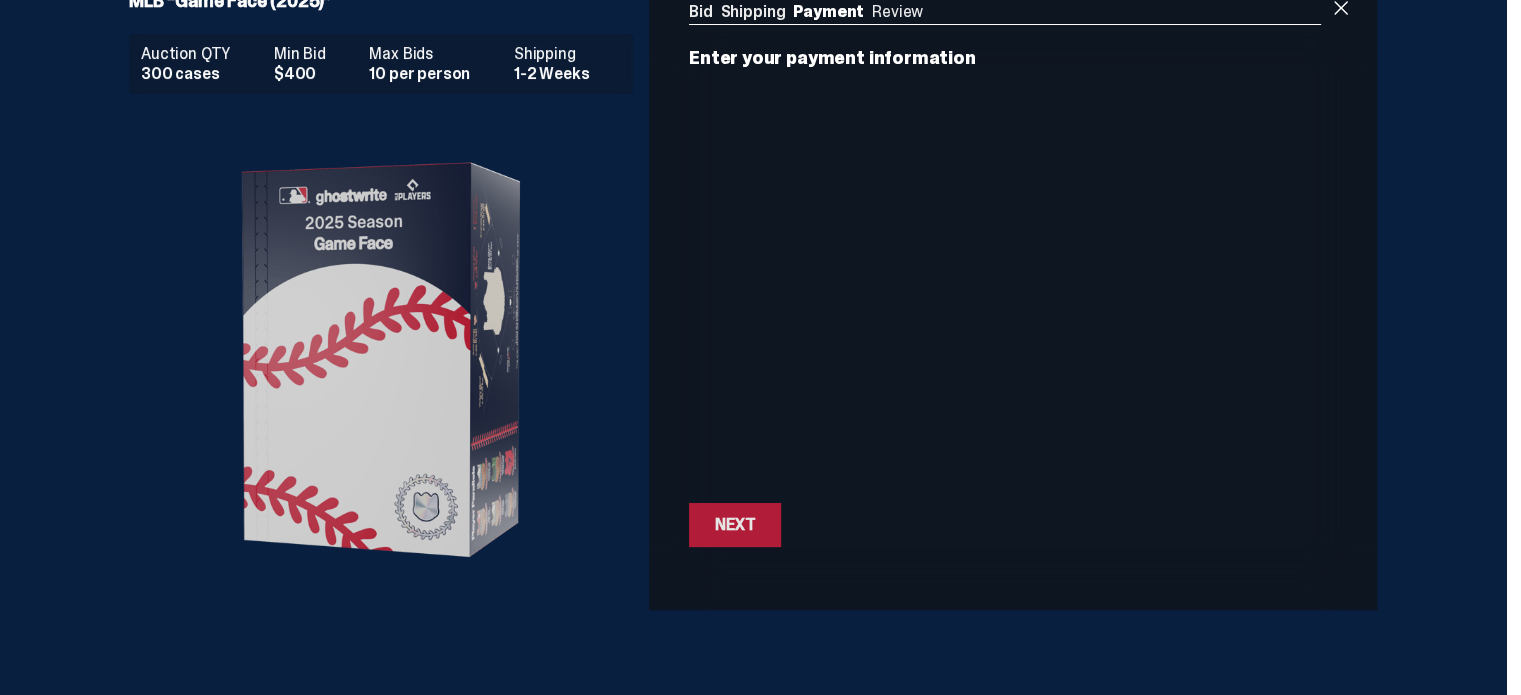 click on "Next
Next" at bounding box center [735, 525] 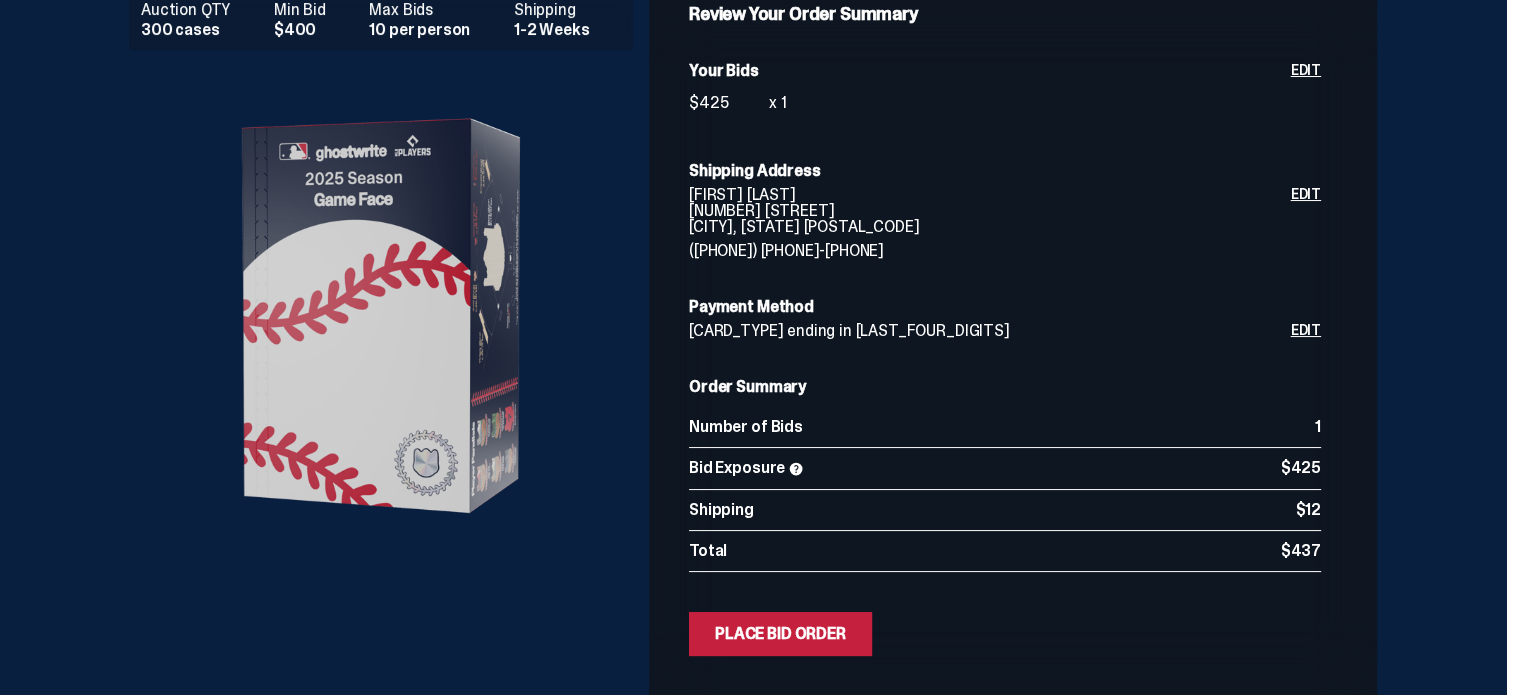 scroll, scrollTop: 79, scrollLeft: 0, axis: vertical 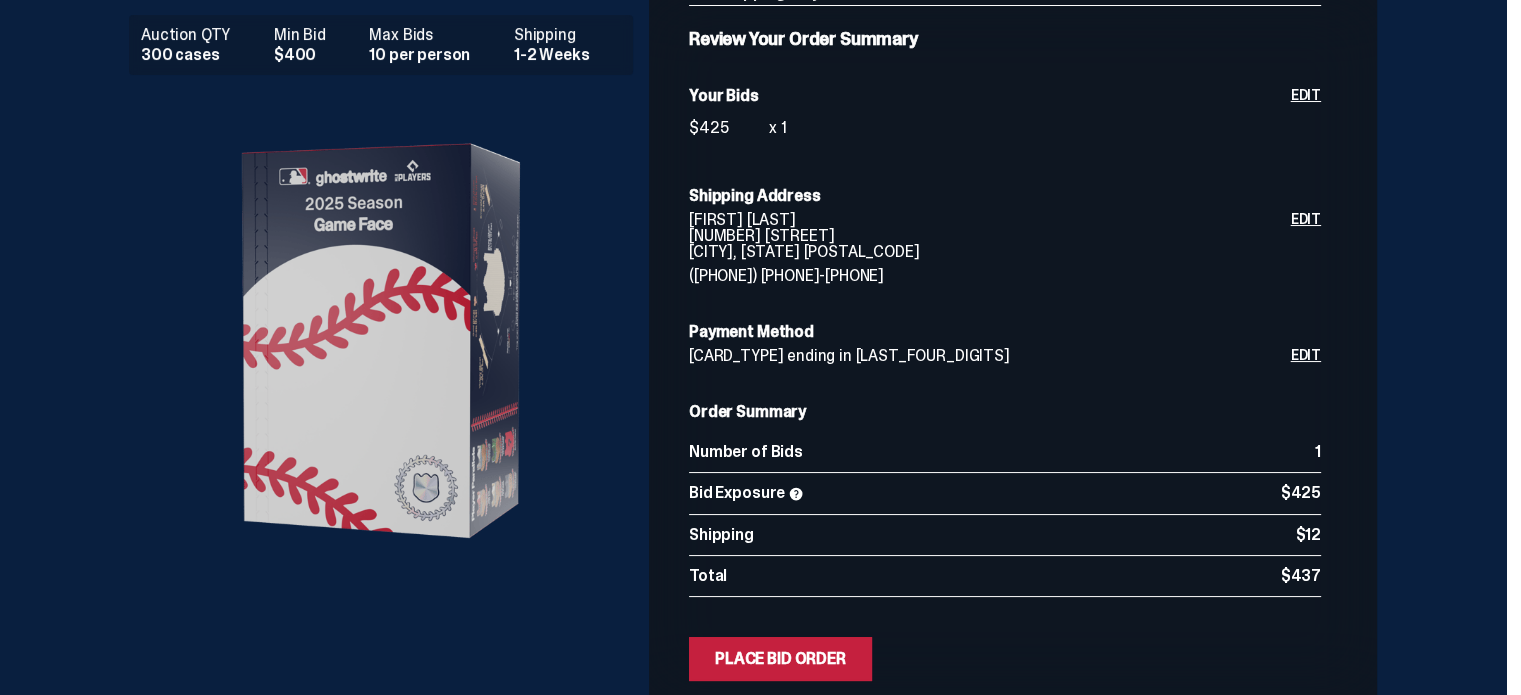 click on "Edit" at bounding box center (1306, 118) 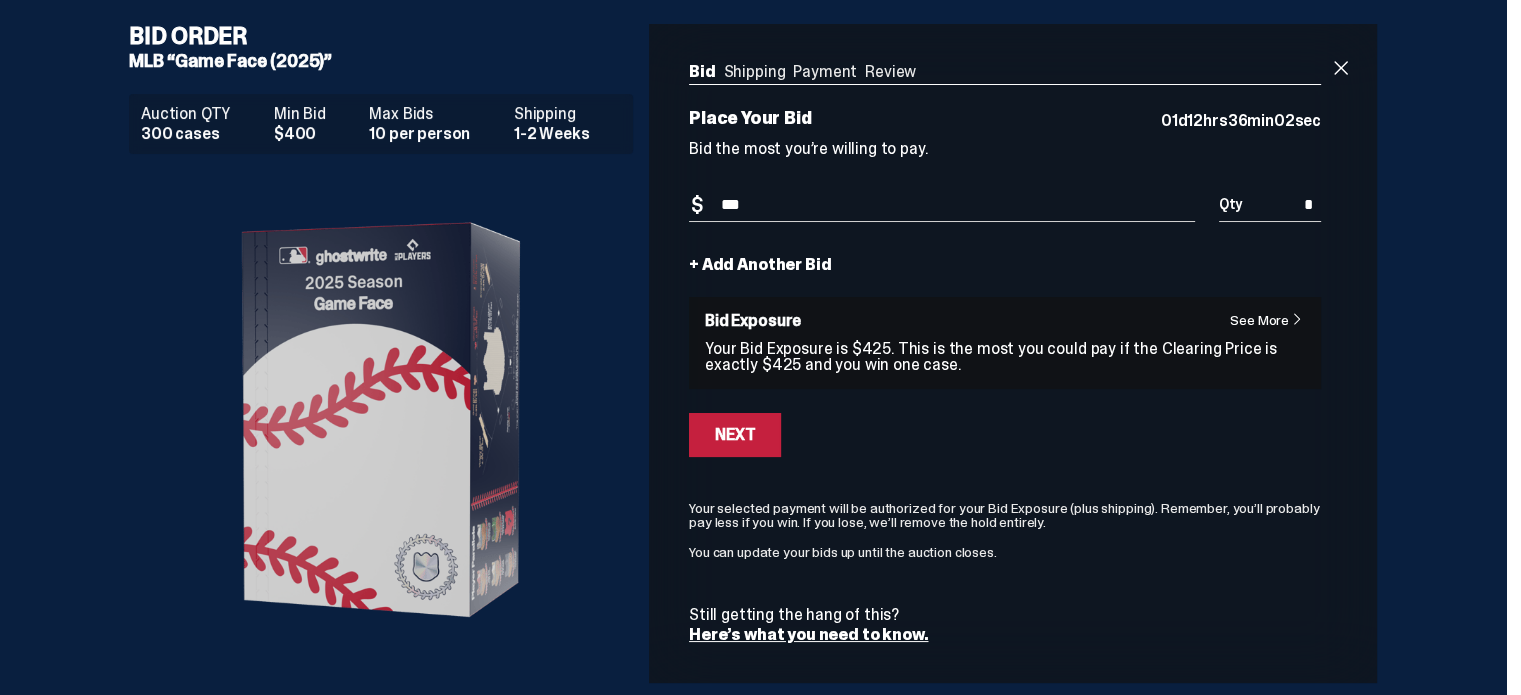 click on "+ Add Another Bid" at bounding box center (760, 265) 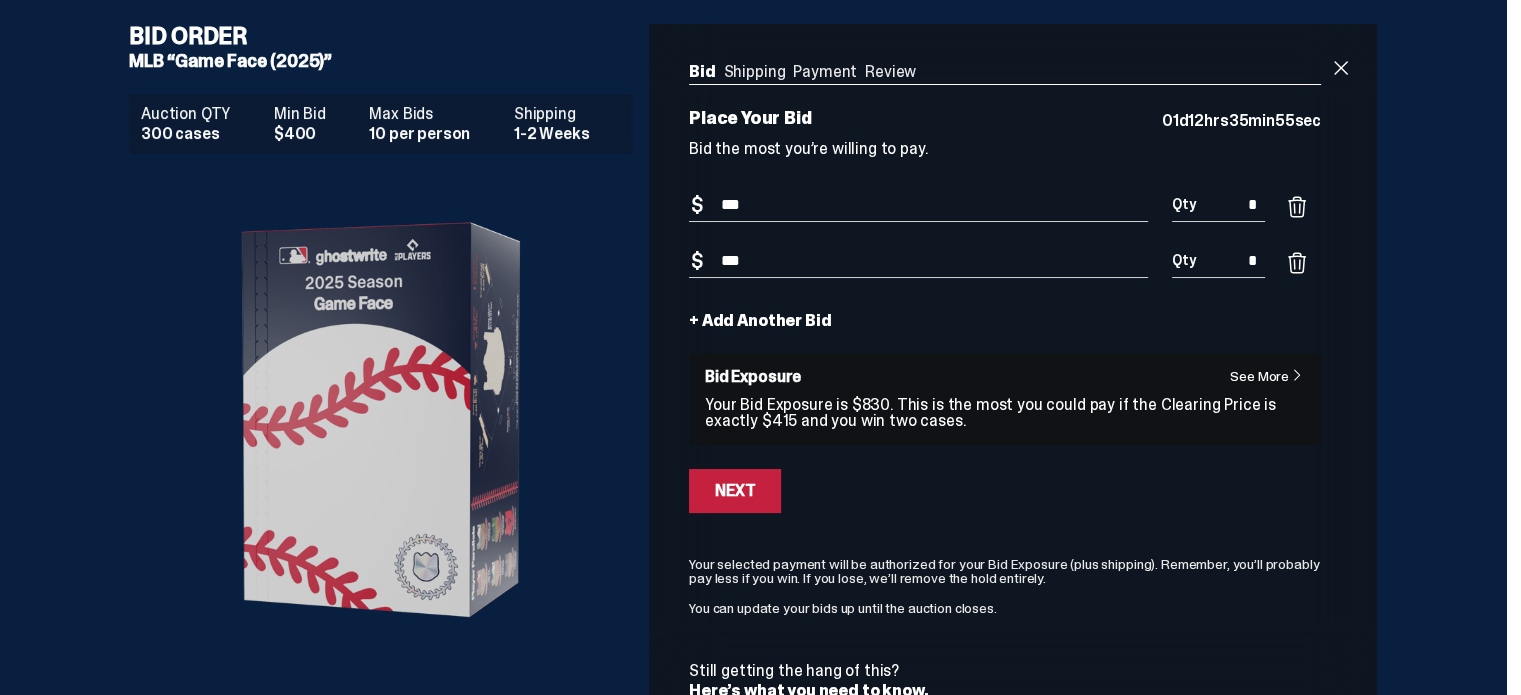 type on "***" 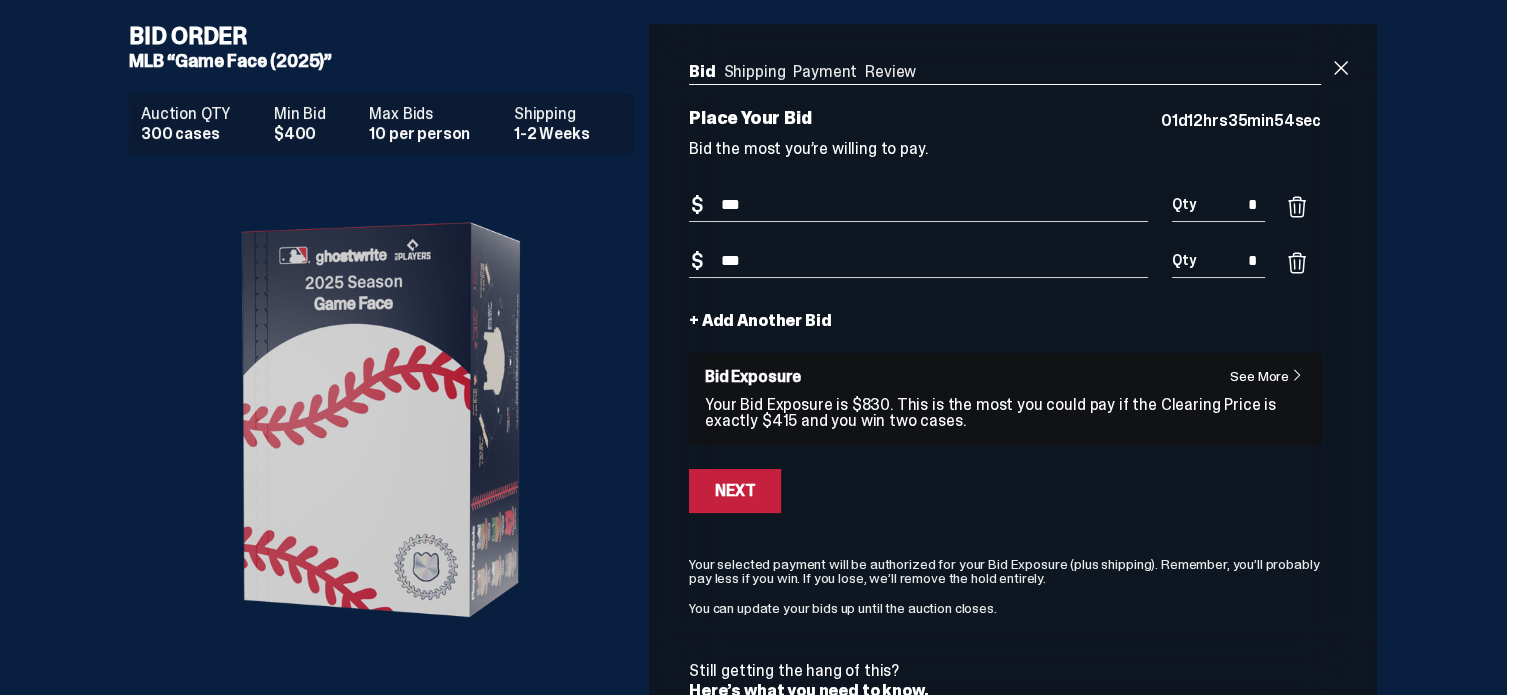 click on "+ Add Another Bid" at bounding box center [760, 321] 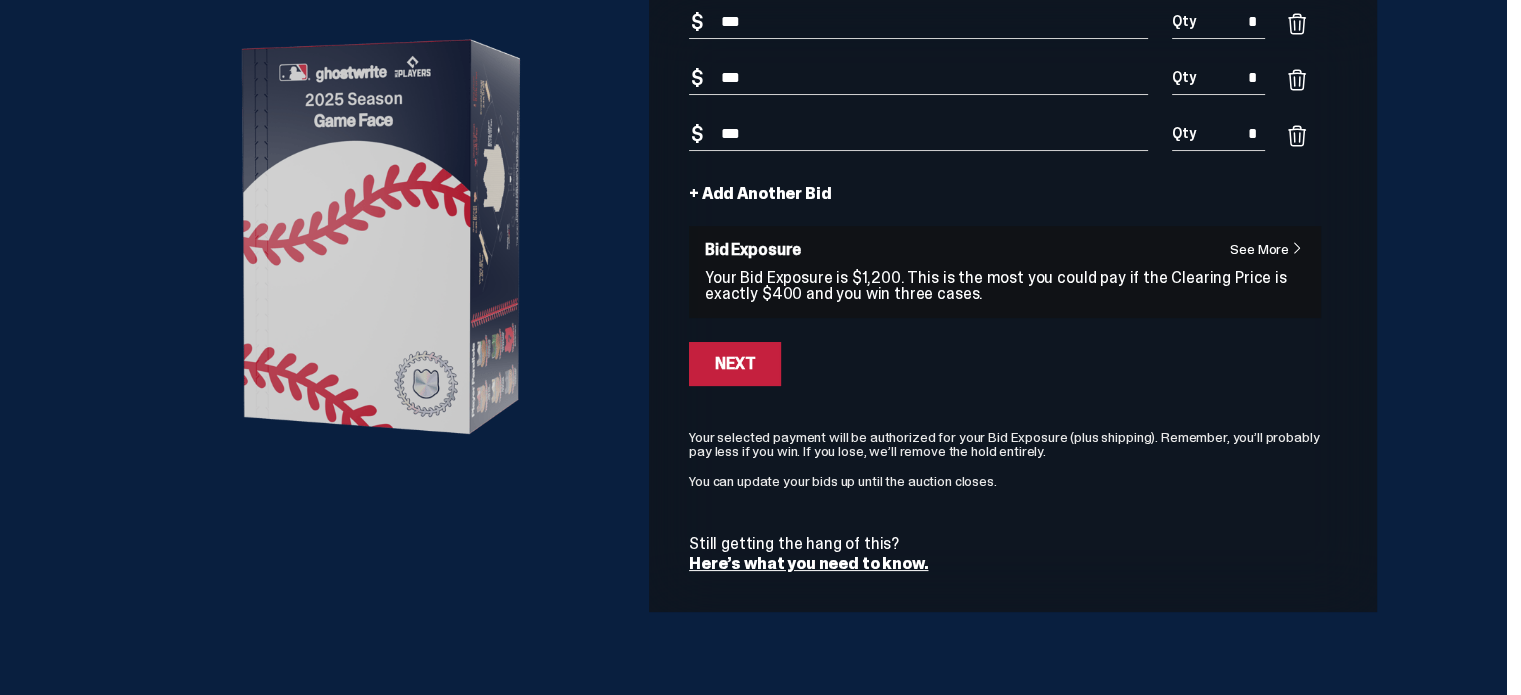 scroll, scrollTop: 184, scrollLeft: 0, axis: vertical 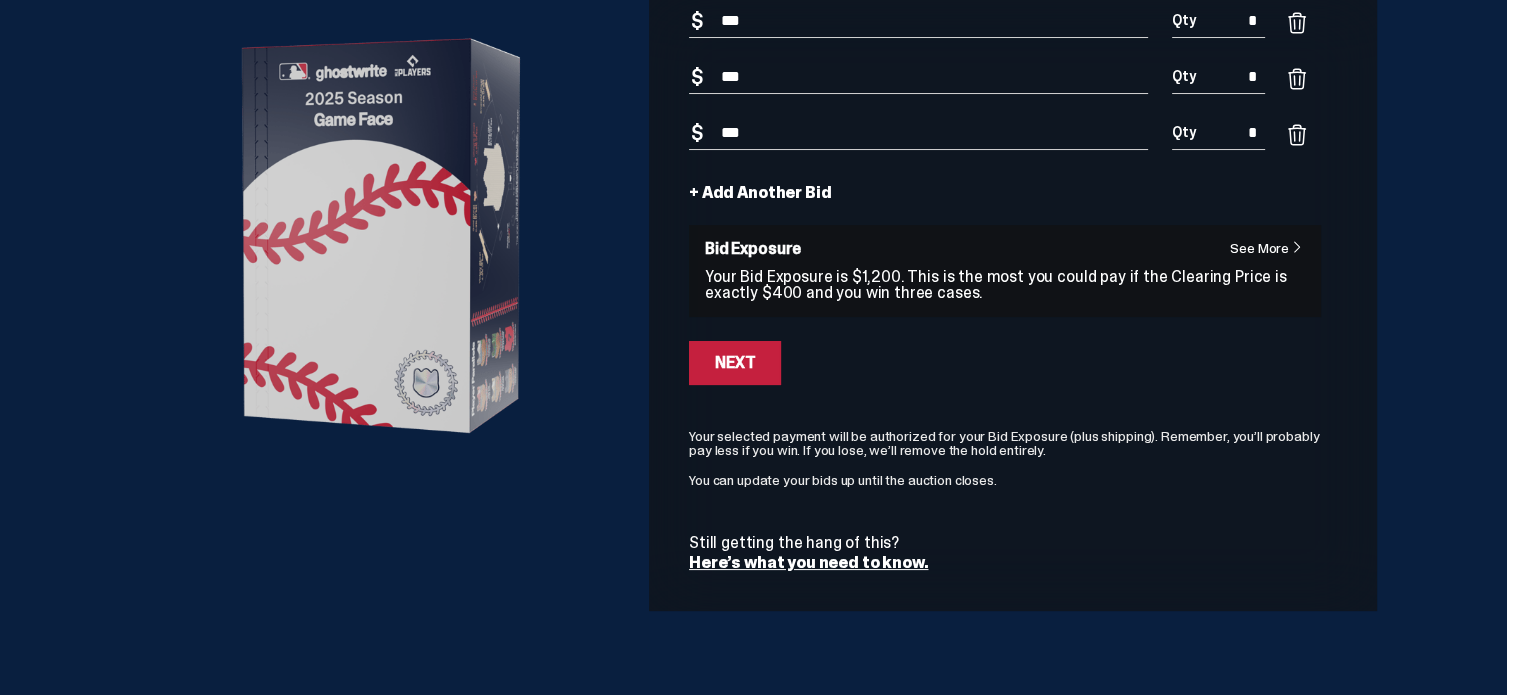 type on "***" 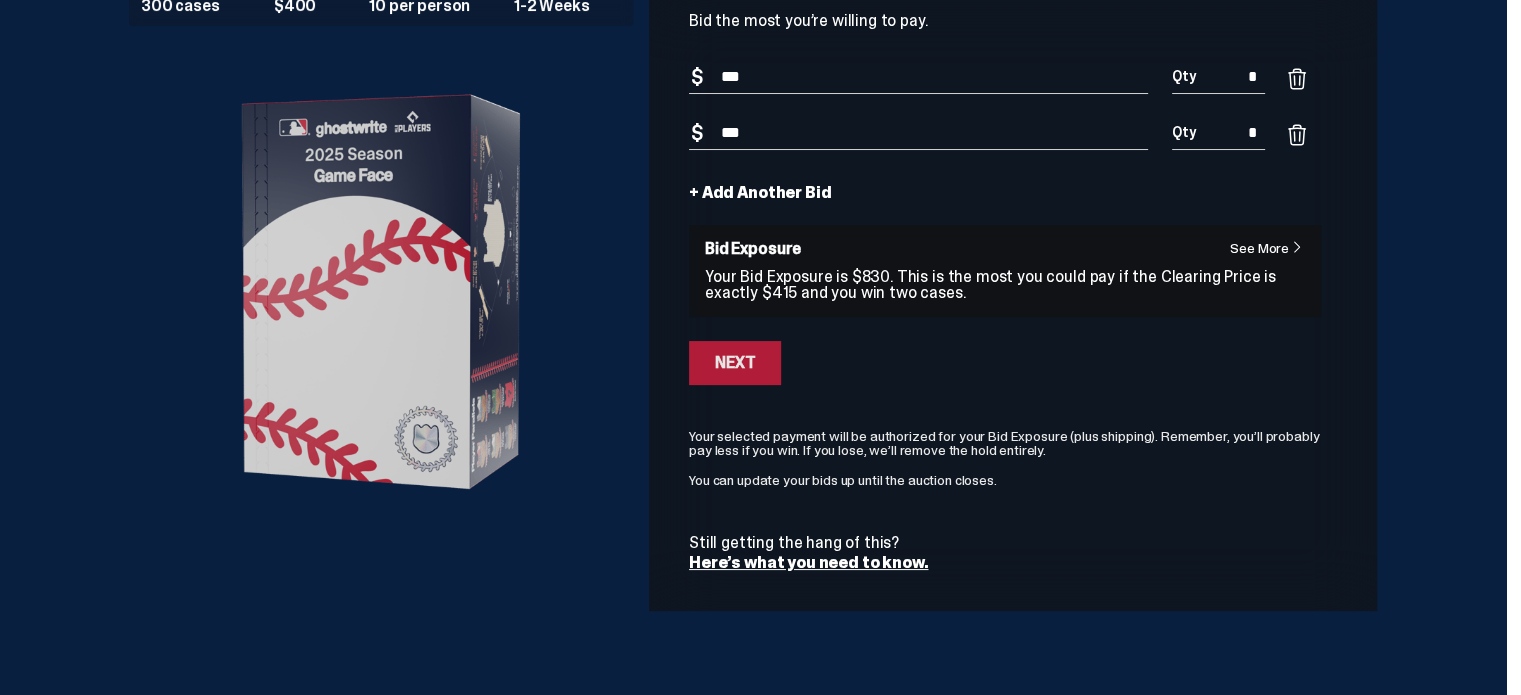 click on "Next" at bounding box center (735, 363) 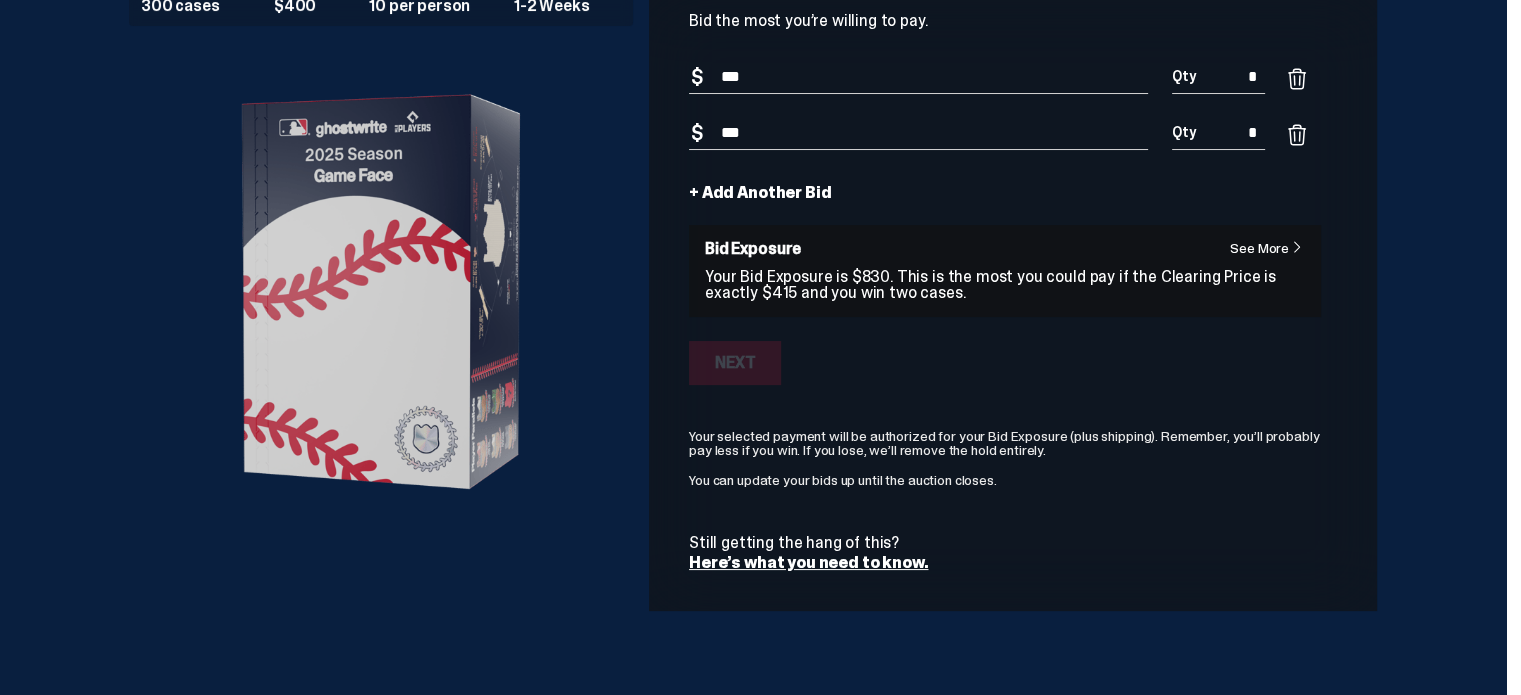 scroll, scrollTop: 60, scrollLeft: 0, axis: vertical 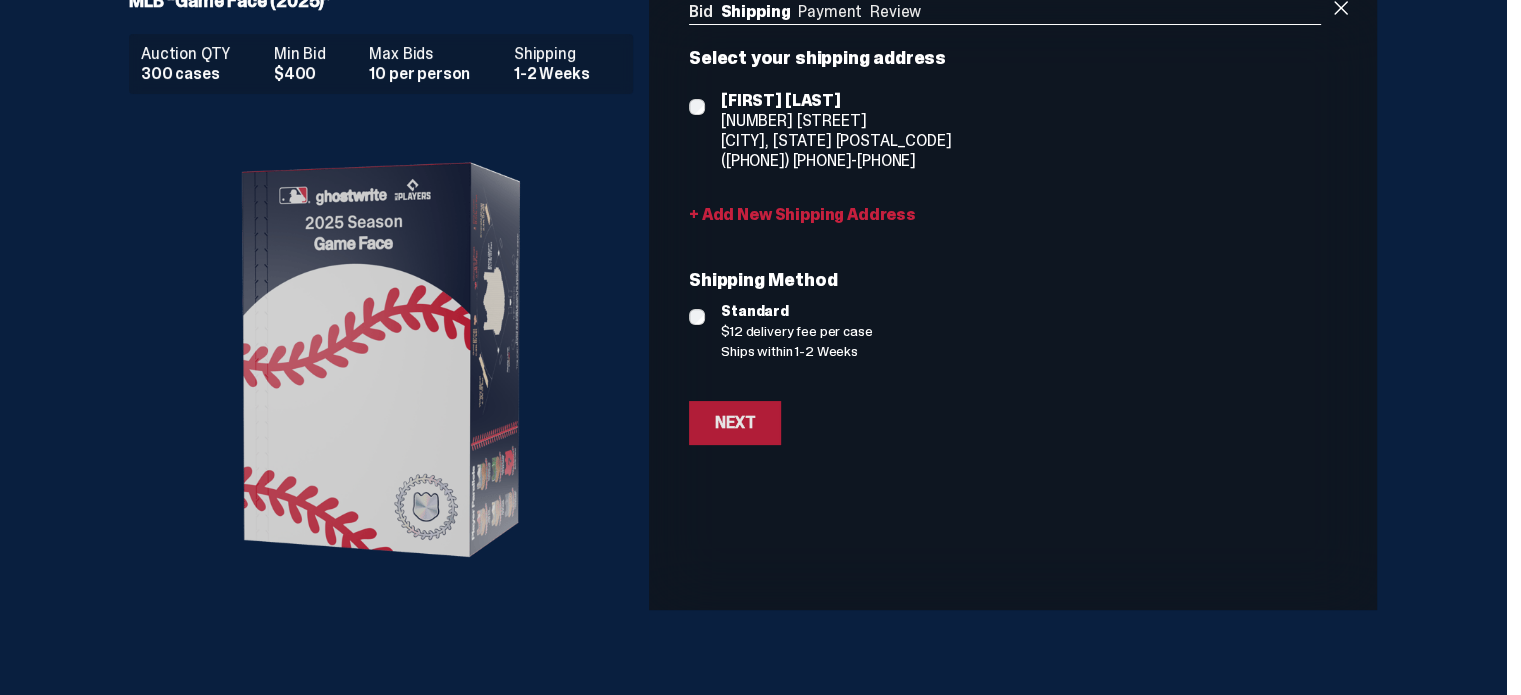 click on "Next" at bounding box center [735, 423] 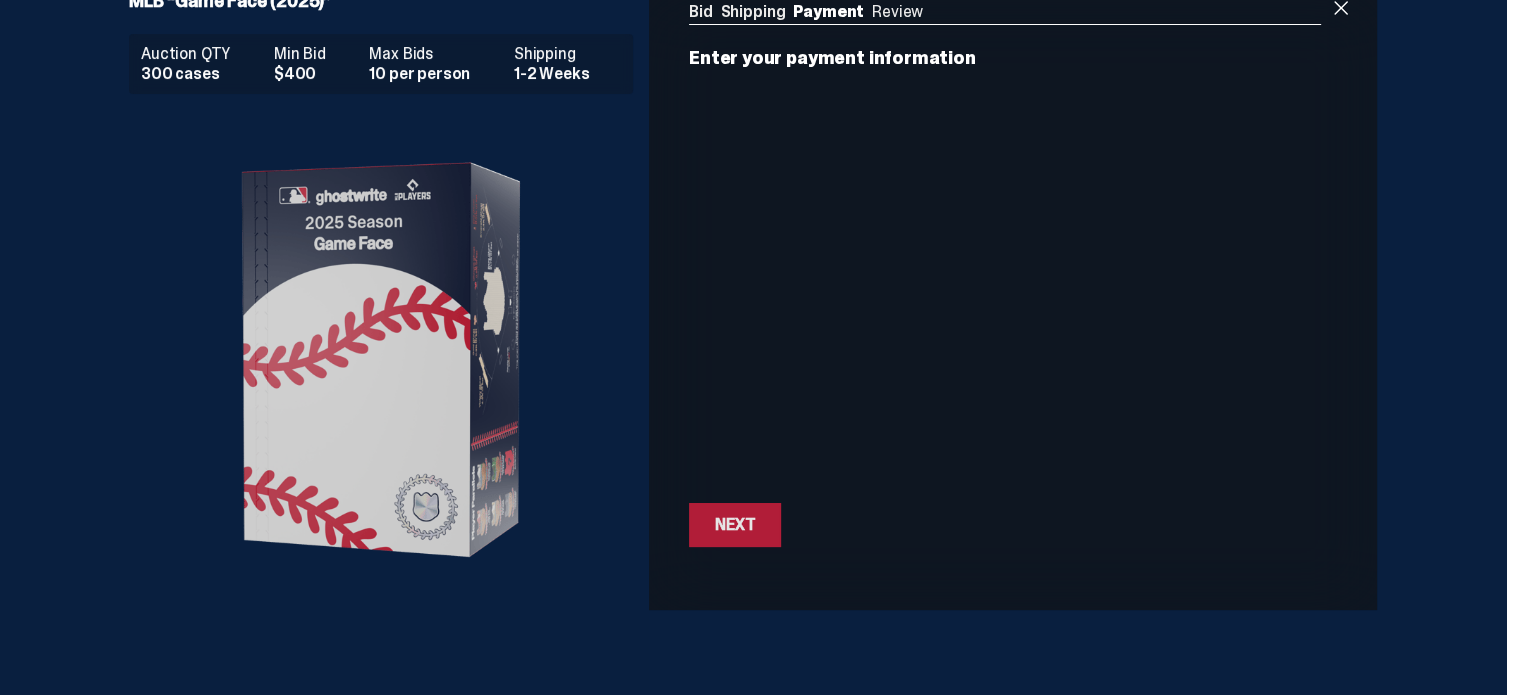 click on "Next" at bounding box center [735, 525] 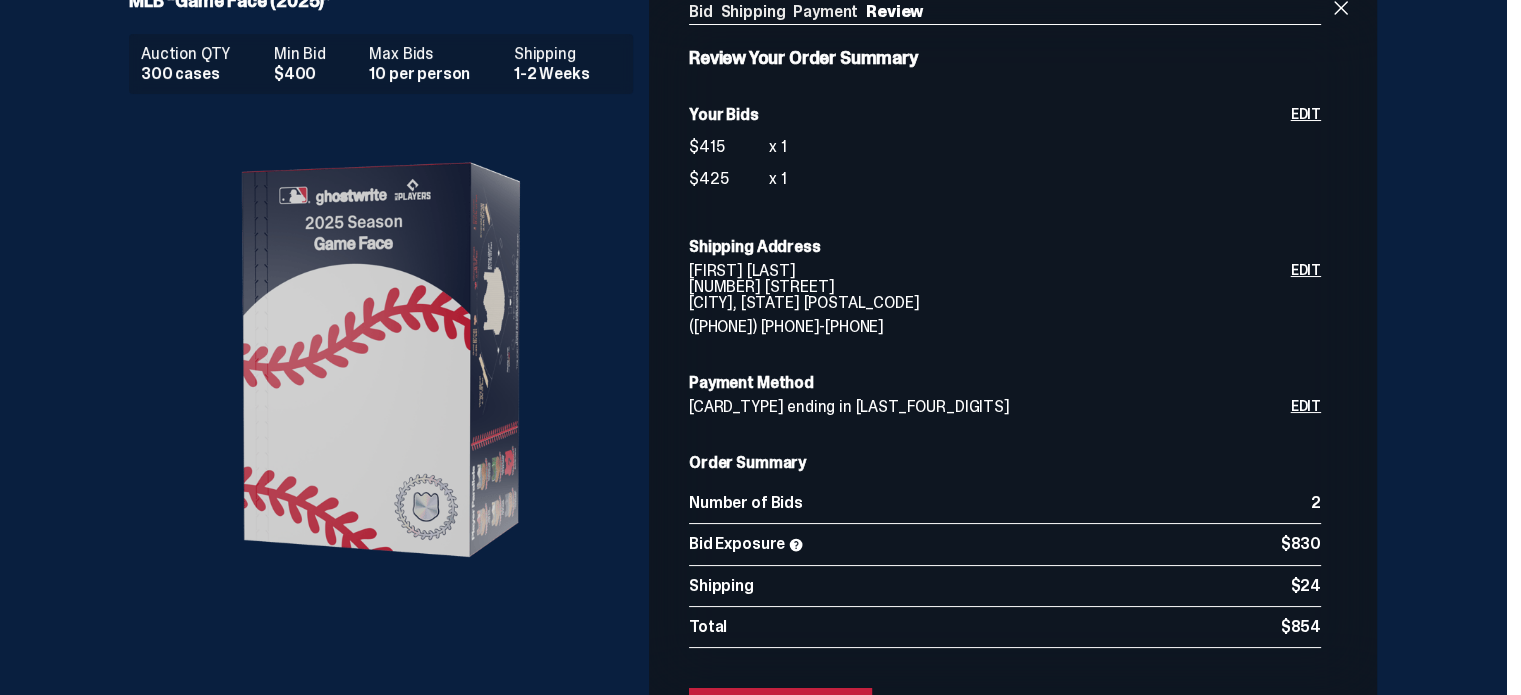 click on "Edit" at bounding box center [1306, 153] 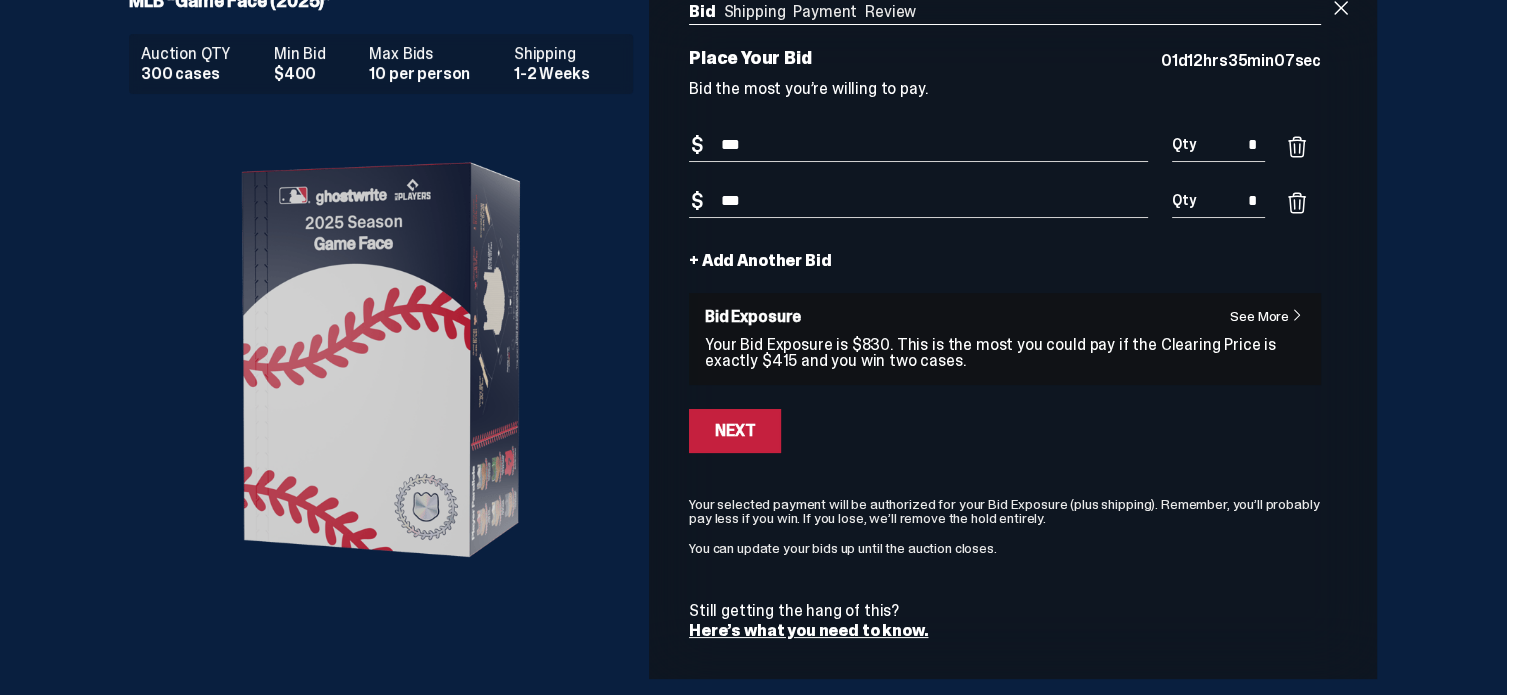scroll, scrollTop: 0, scrollLeft: 0, axis: both 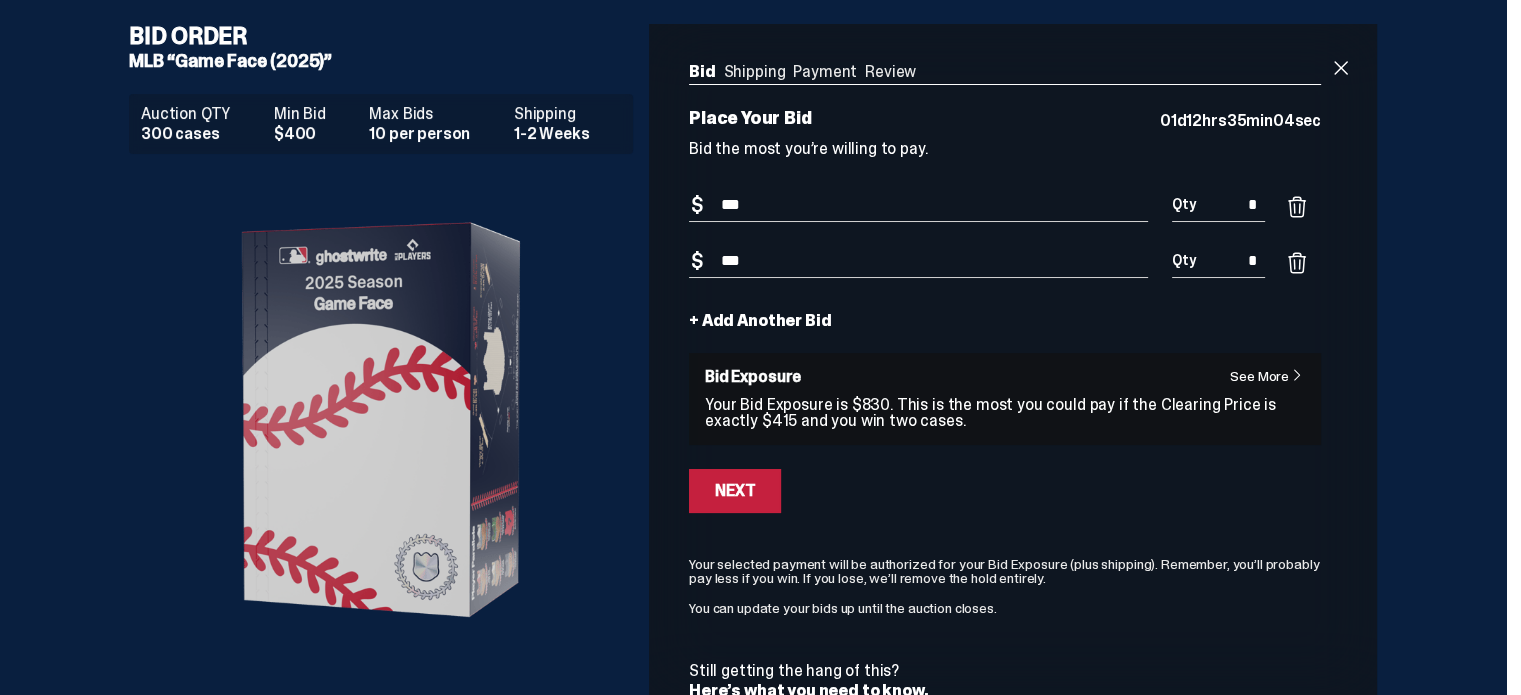 click at bounding box center [1297, 207] 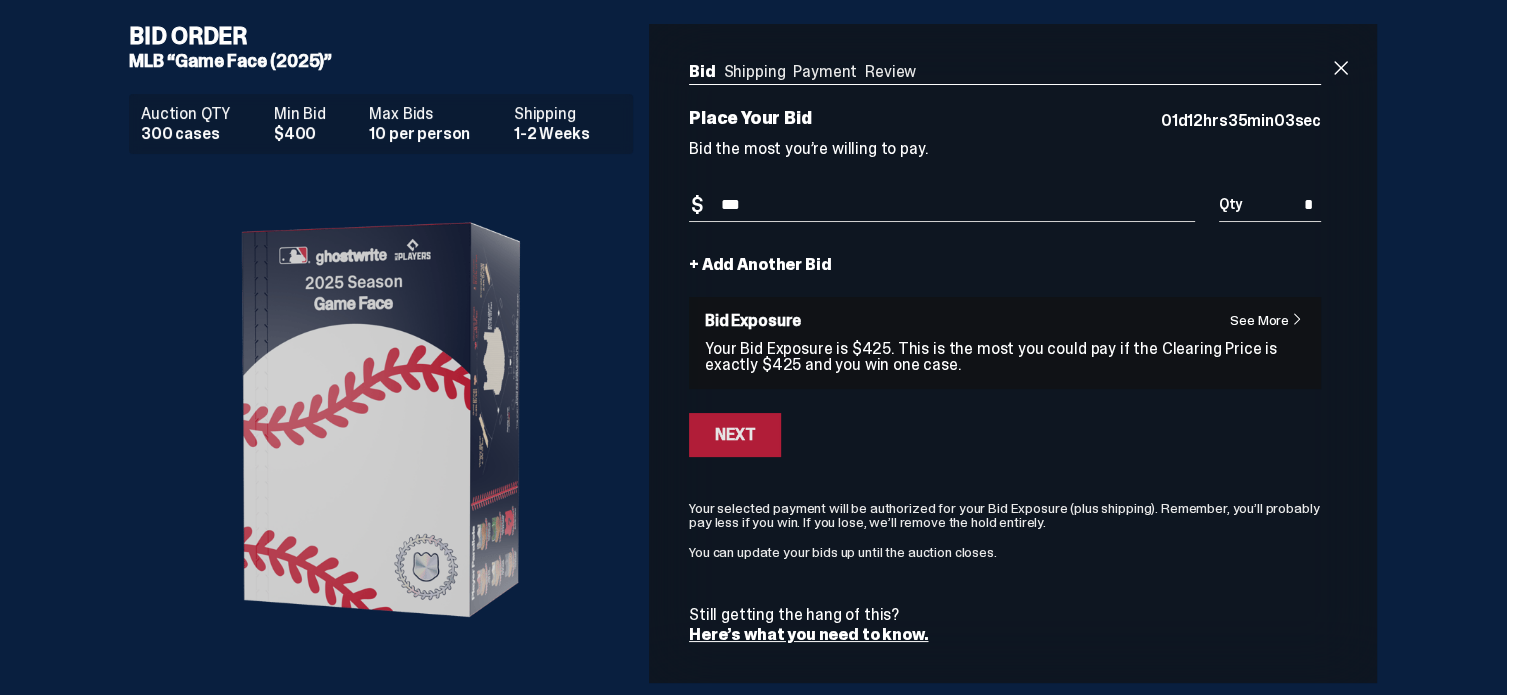 click on "Next" at bounding box center (735, 435) 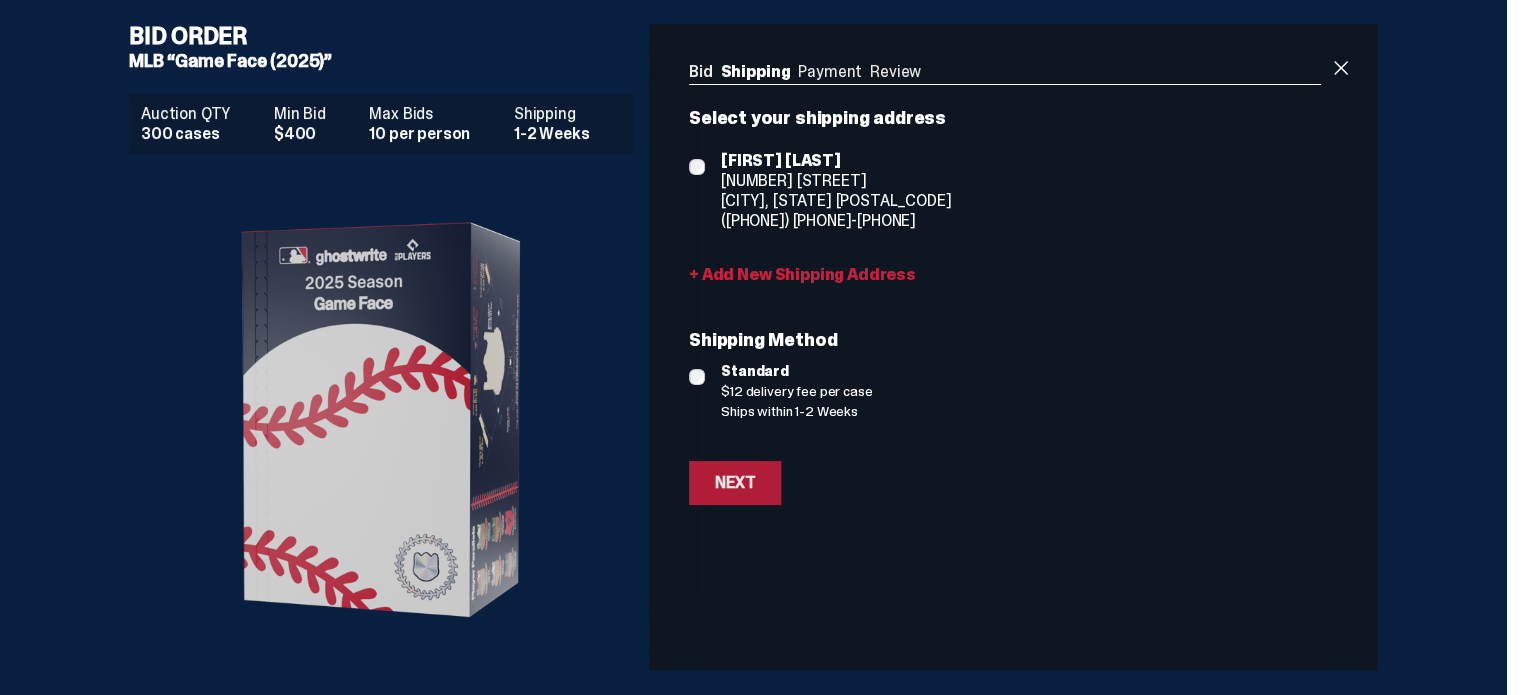 click on "Next" at bounding box center [735, 483] 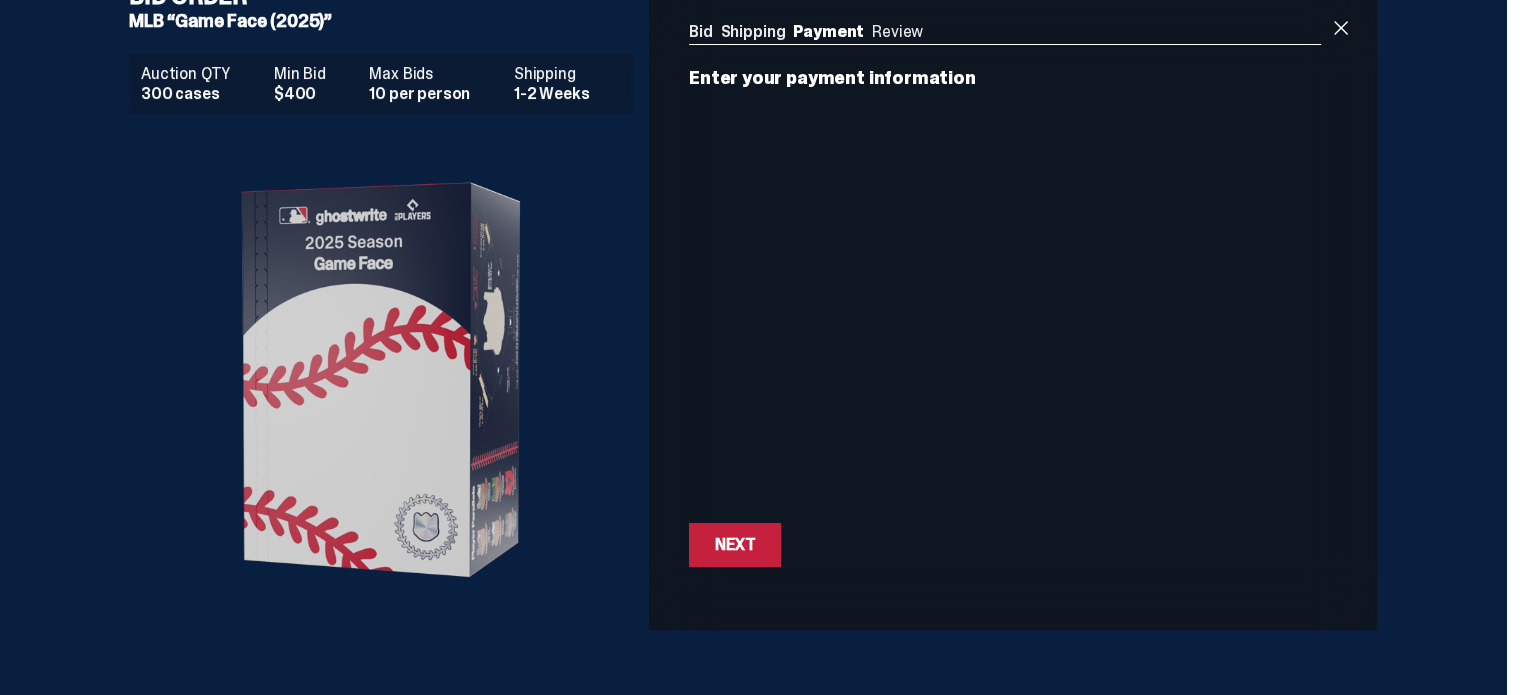 scroll, scrollTop: 60, scrollLeft: 0, axis: vertical 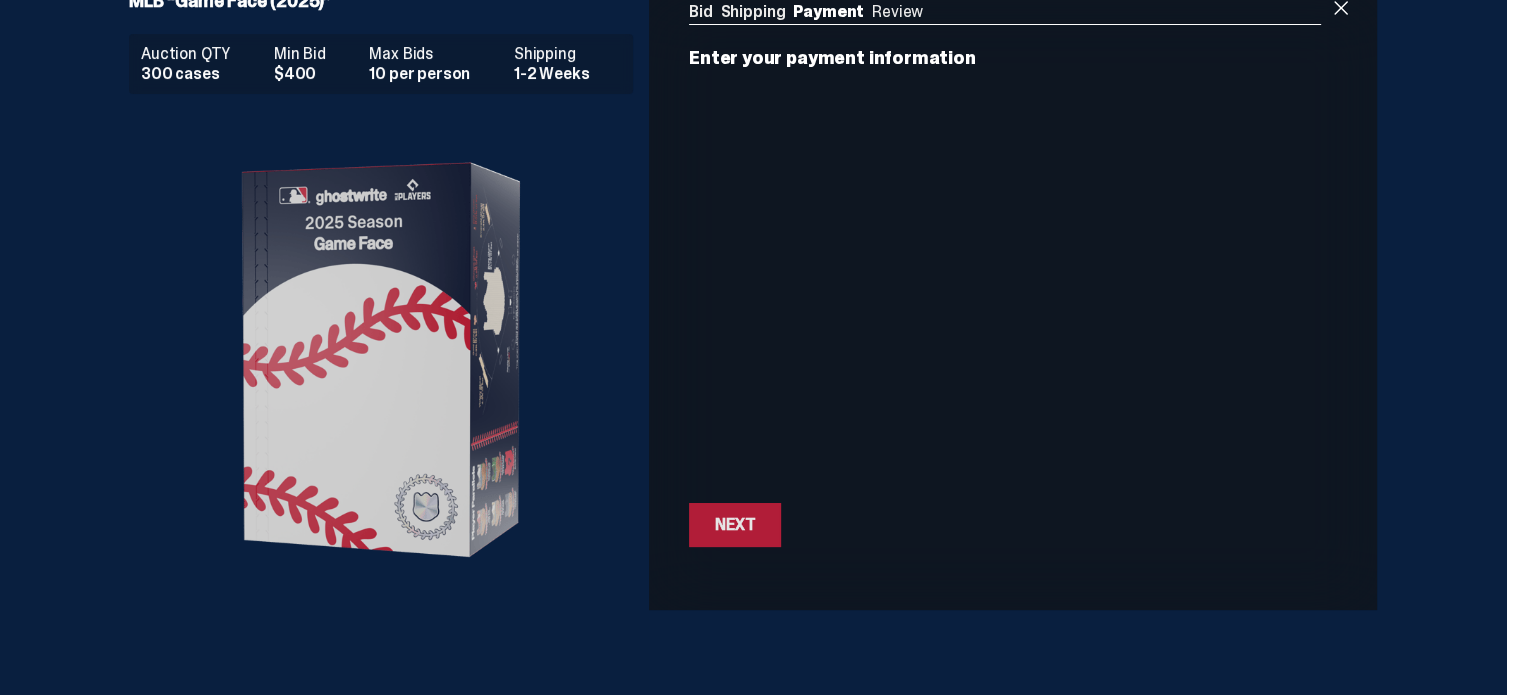 click on "Next" at bounding box center (735, 525) 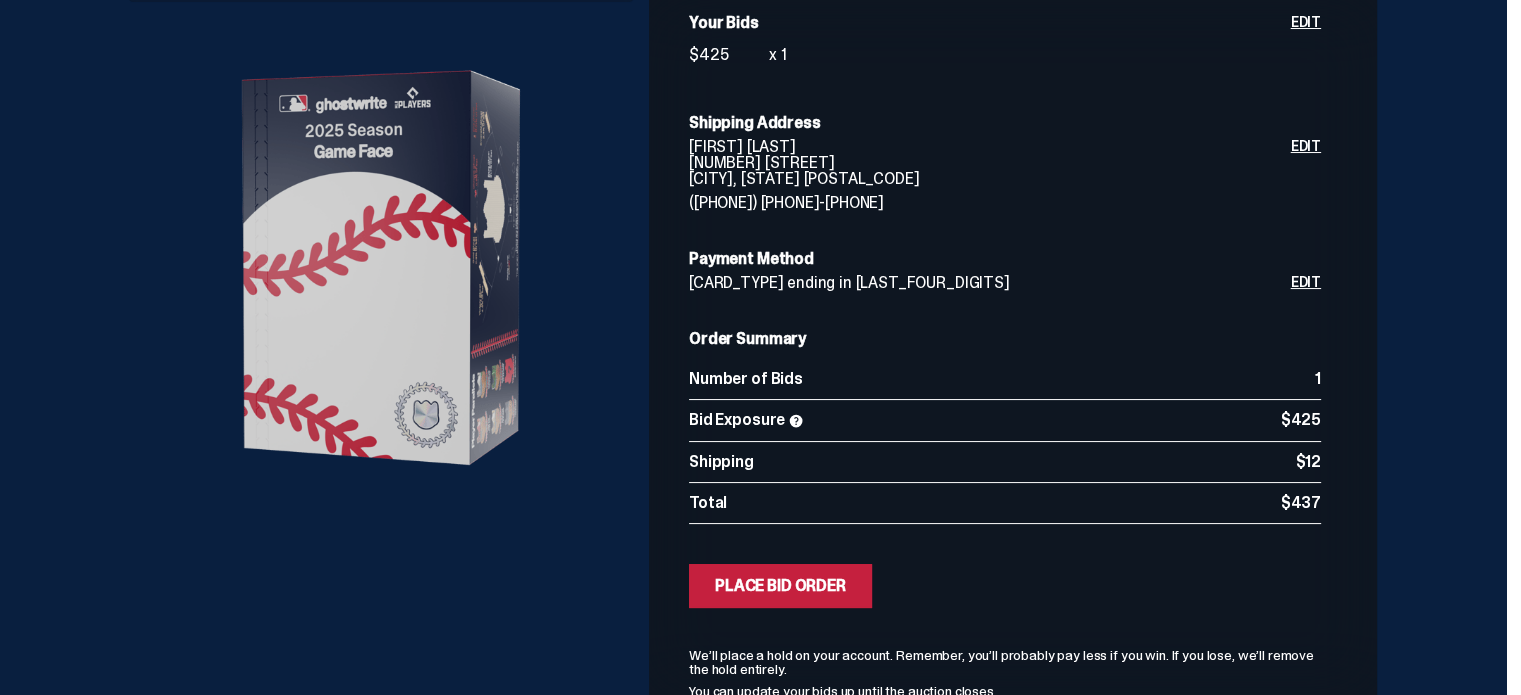 scroll, scrollTop: 279, scrollLeft: 0, axis: vertical 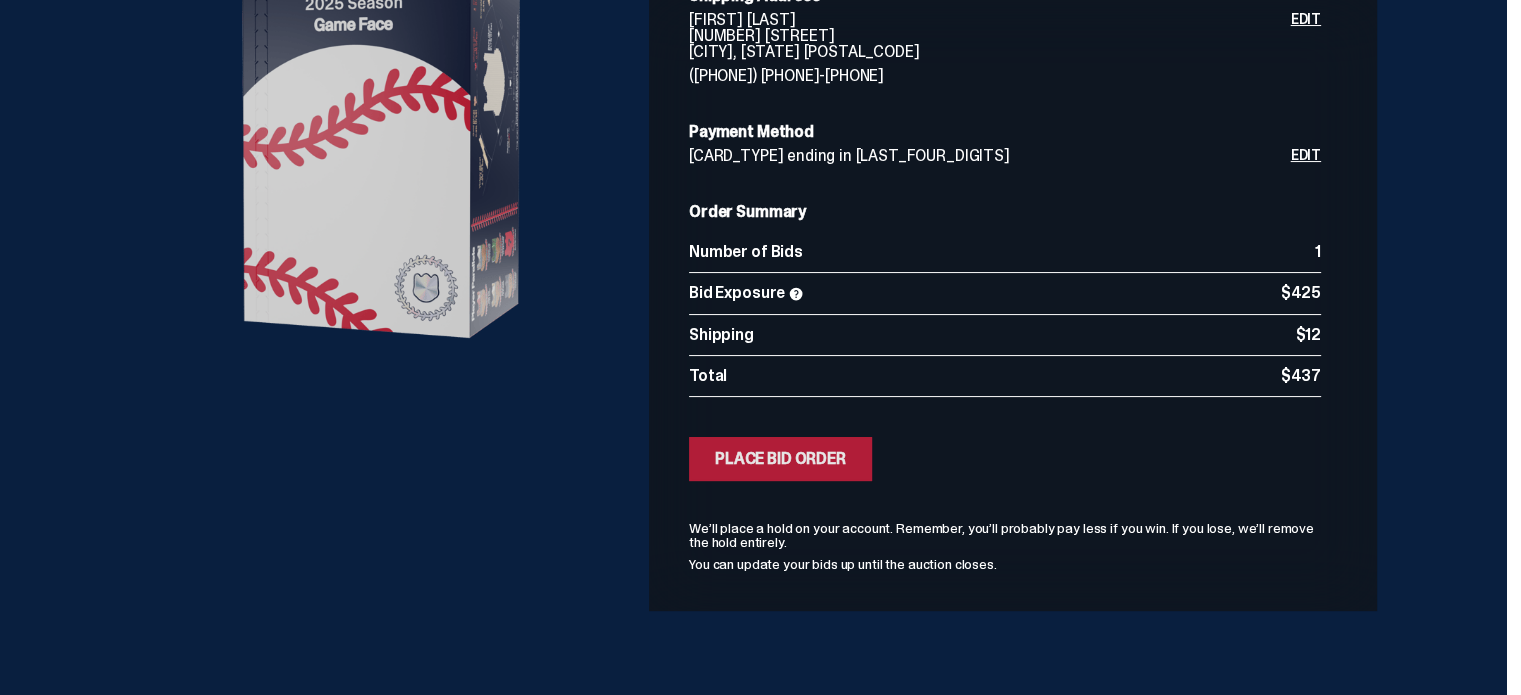 click on "Place Bid Order" at bounding box center (780, 459) 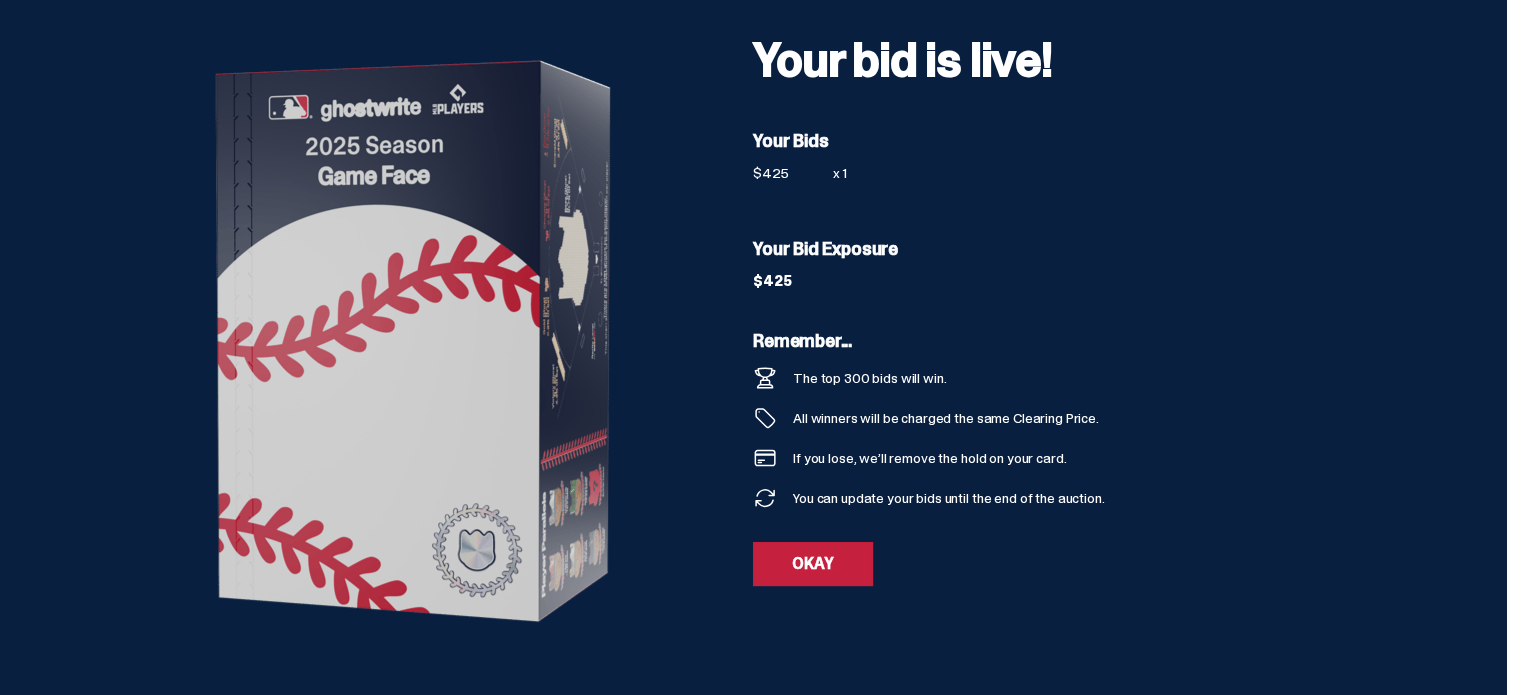 scroll, scrollTop: 101, scrollLeft: 0, axis: vertical 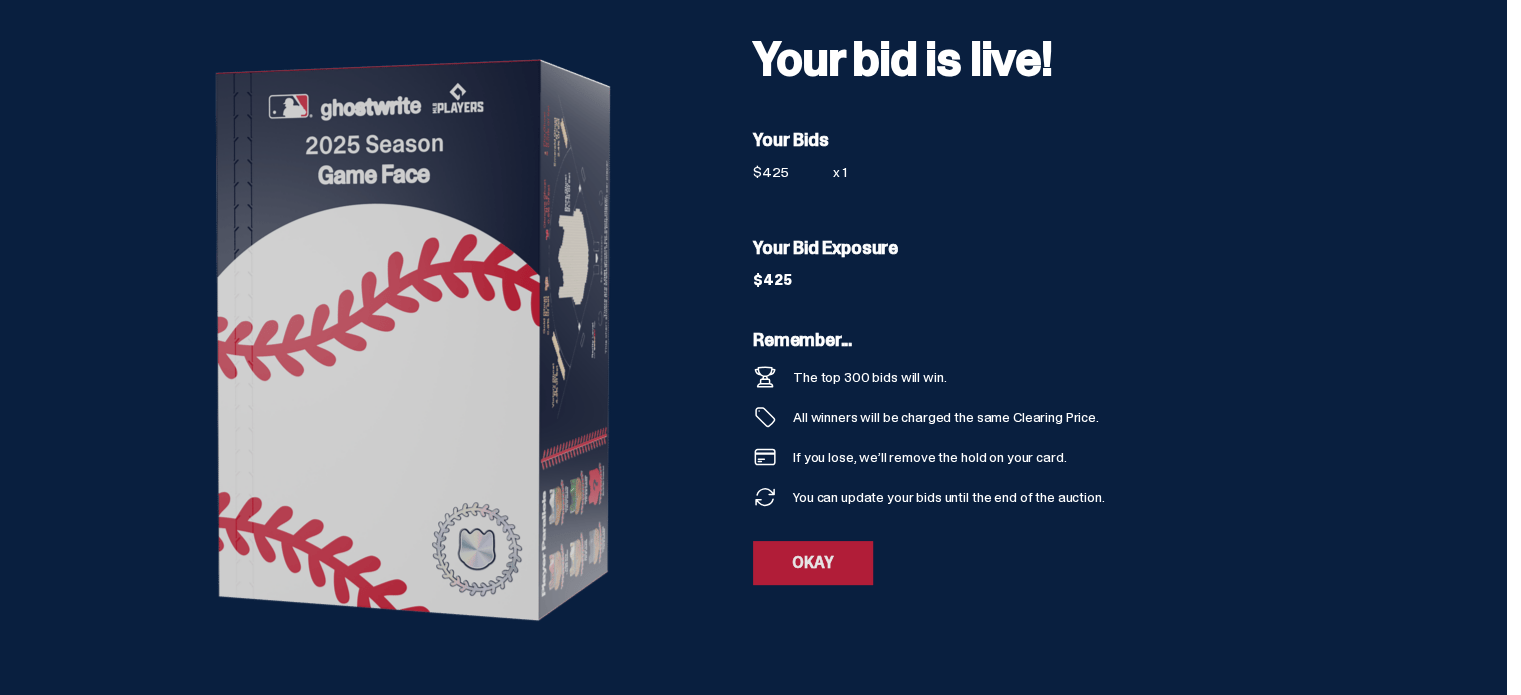 click on "OKAY" at bounding box center (813, 563) 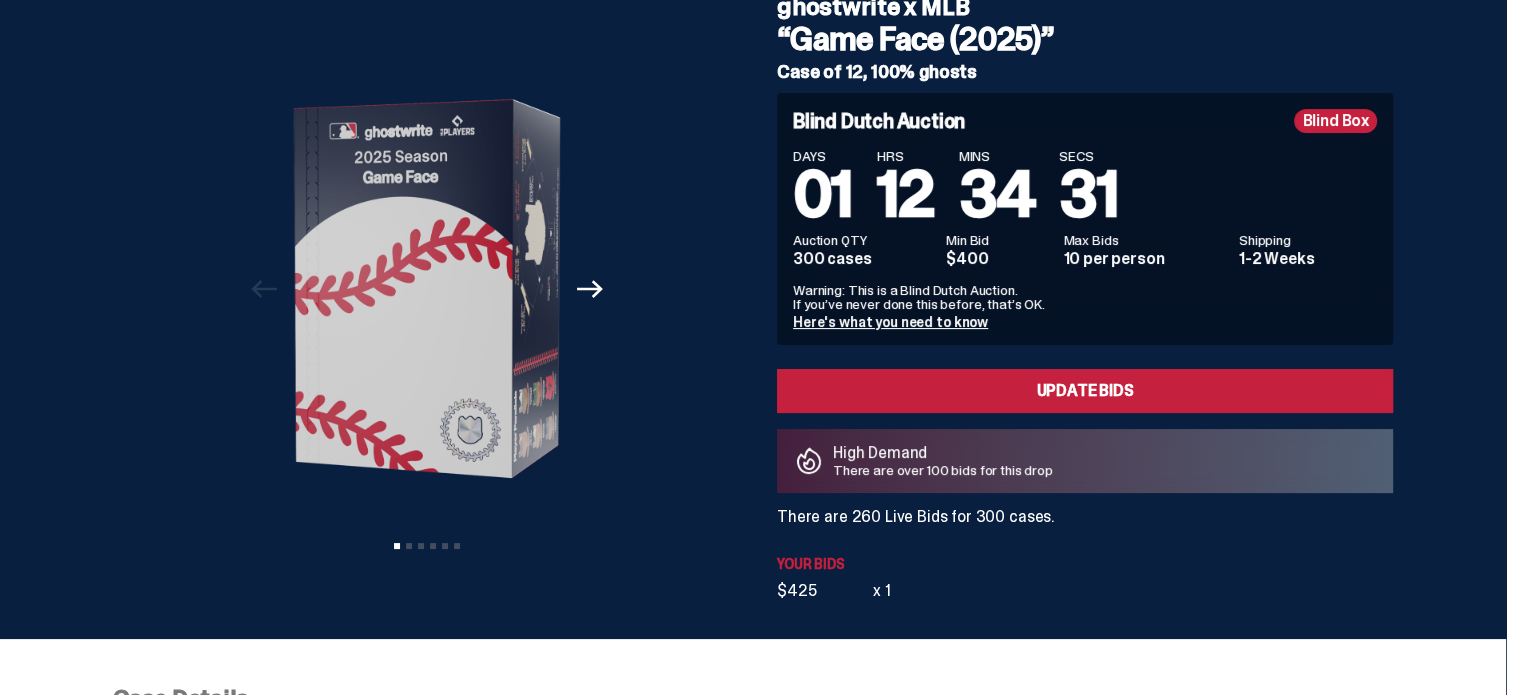 scroll, scrollTop: 0, scrollLeft: 0, axis: both 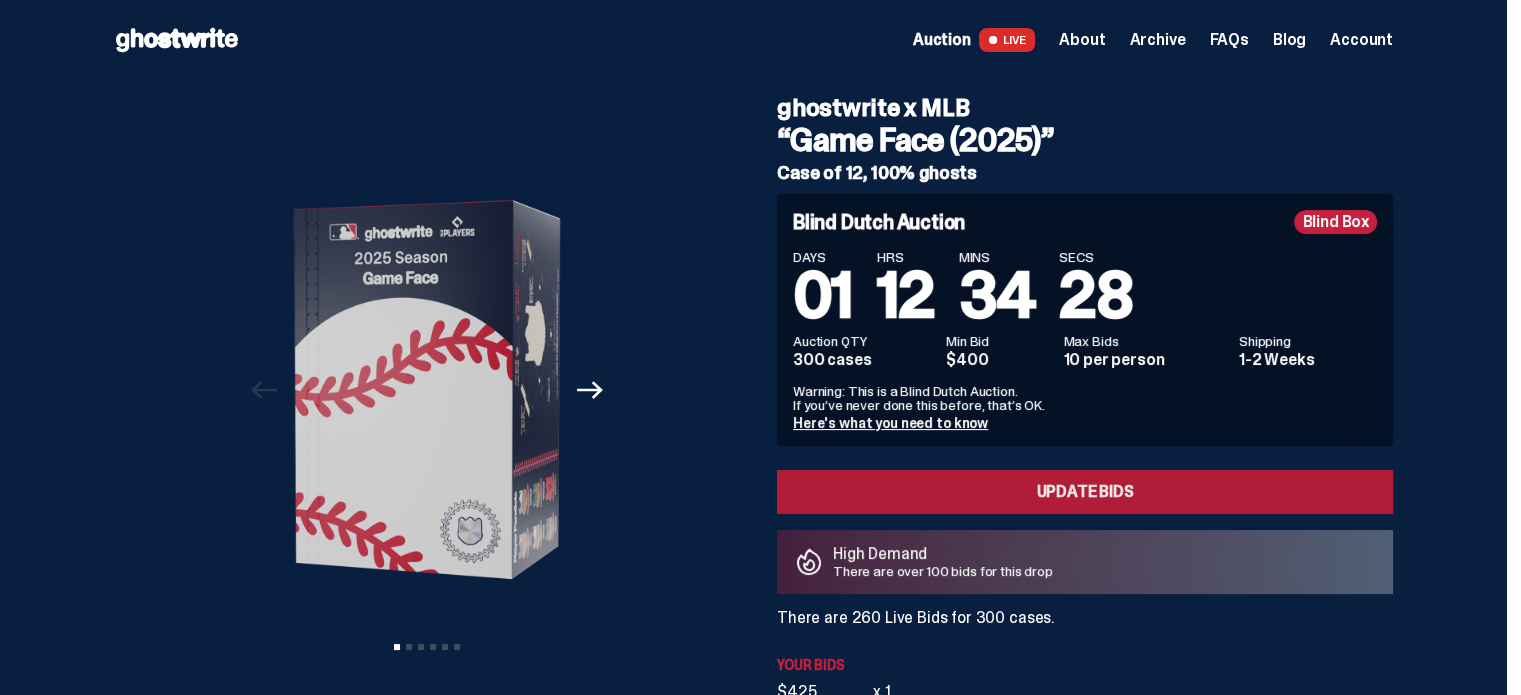 click on "Update Bids" at bounding box center (1085, 492) 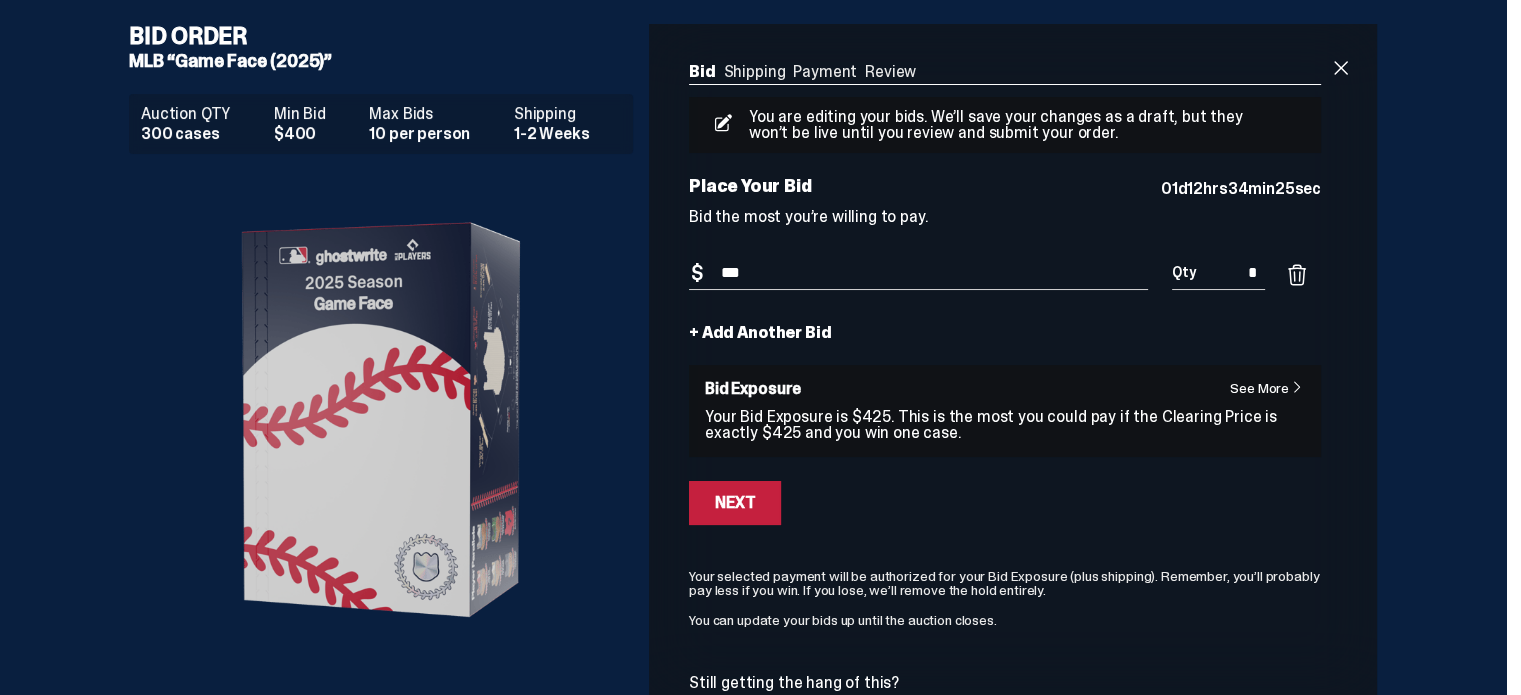 click on "+ Add Another Bid" at bounding box center (760, 333) 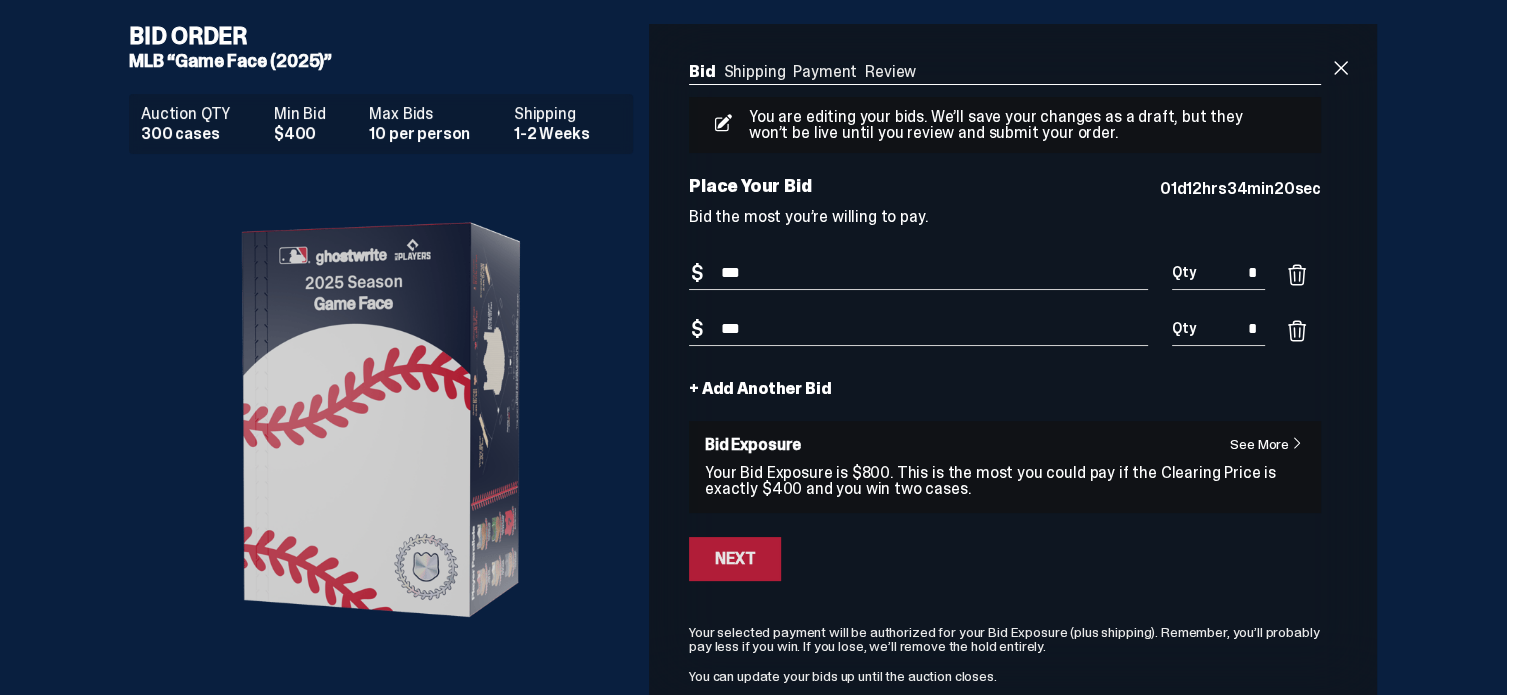type on "***" 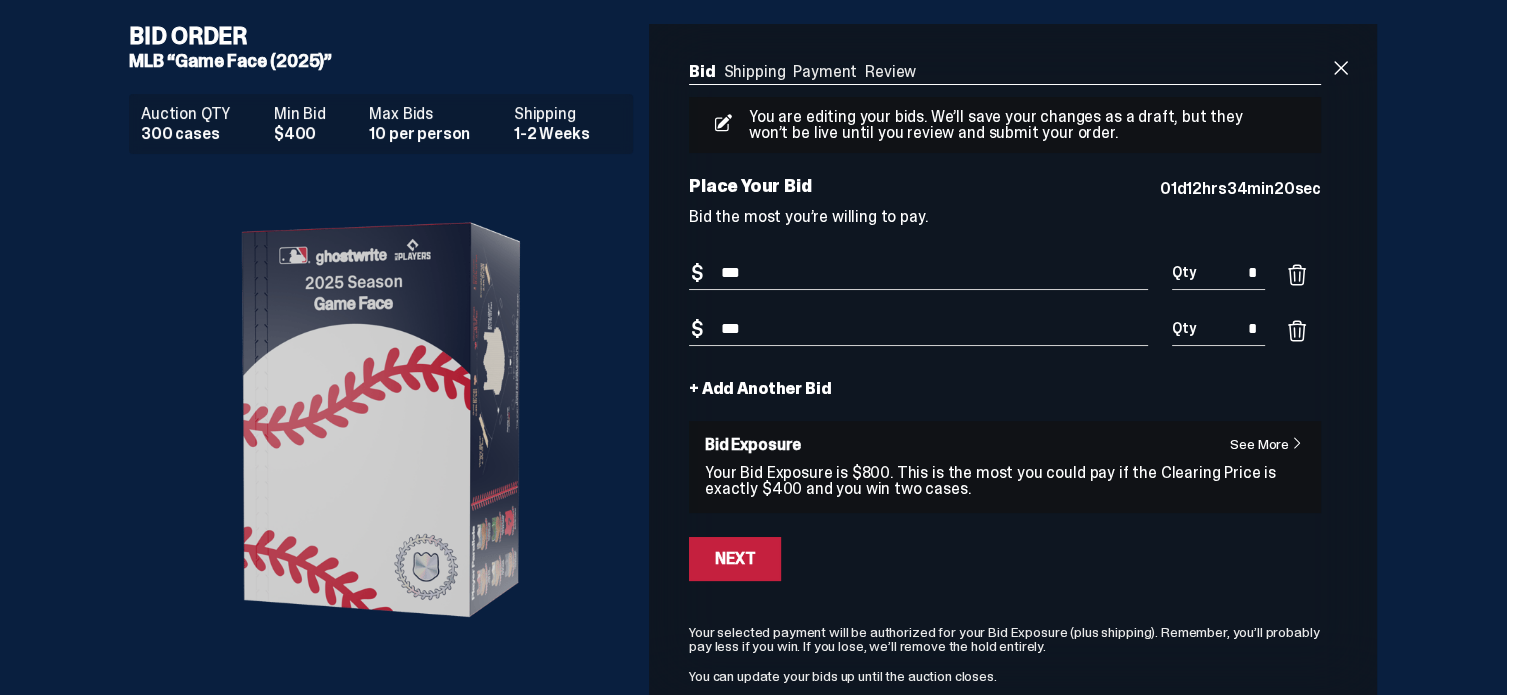 click on "Next" at bounding box center (735, 559) 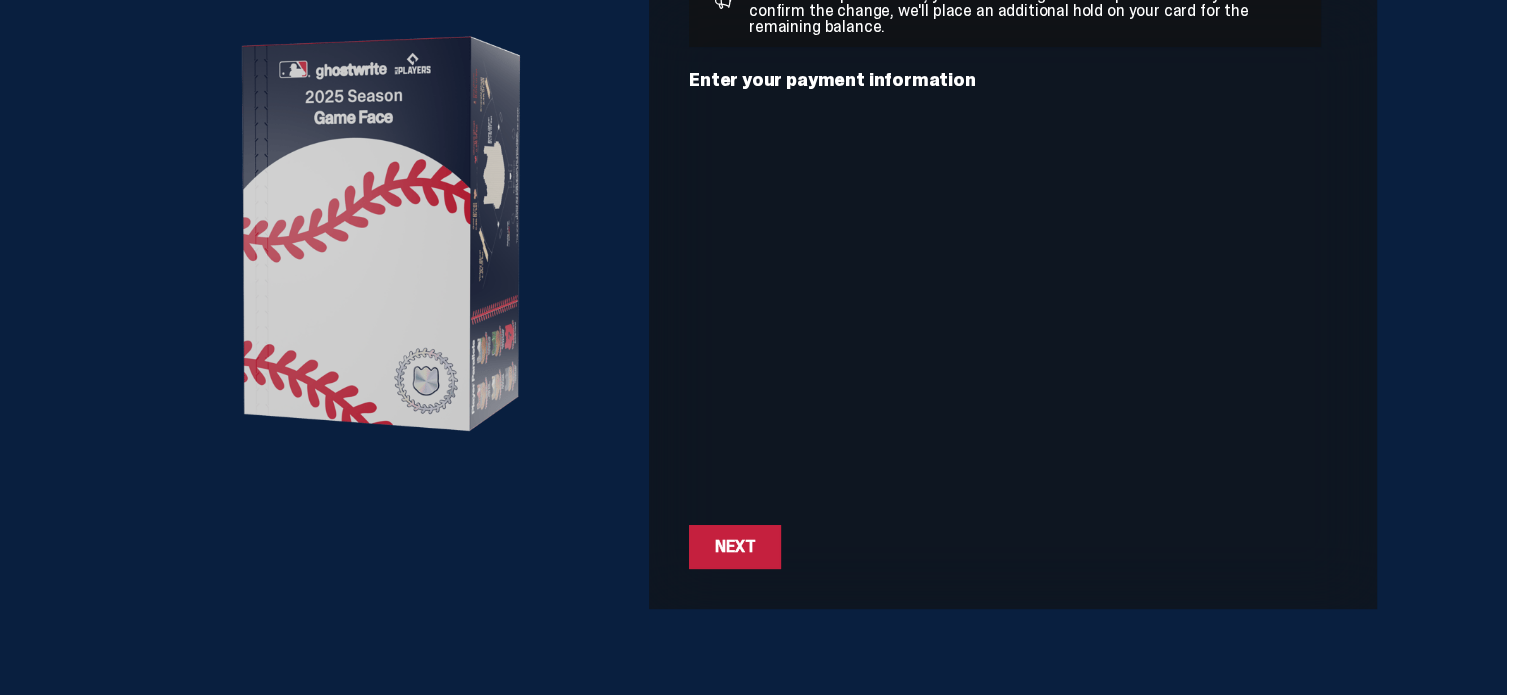 scroll, scrollTop: 184, scrollLeft: 0, axis: vertical 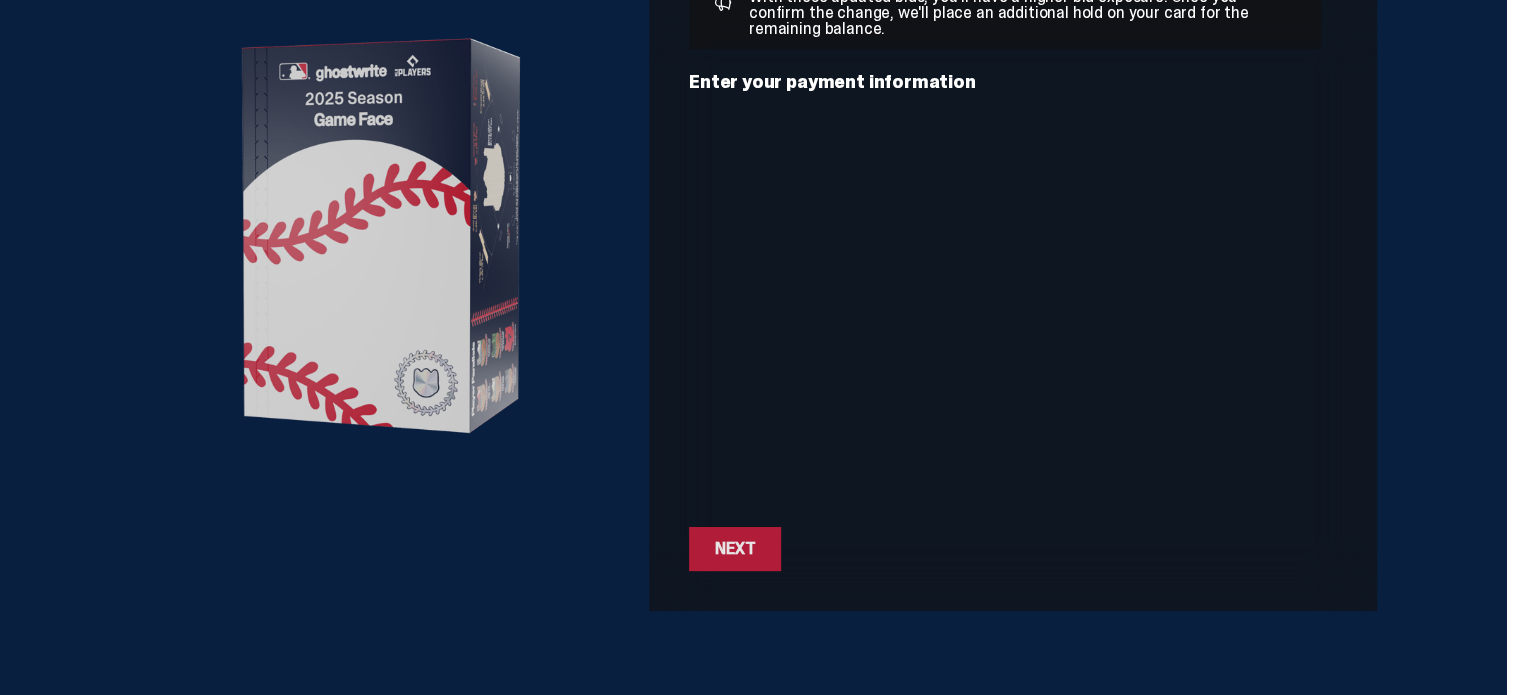 click on "Next" at bounding box center [735, 549] 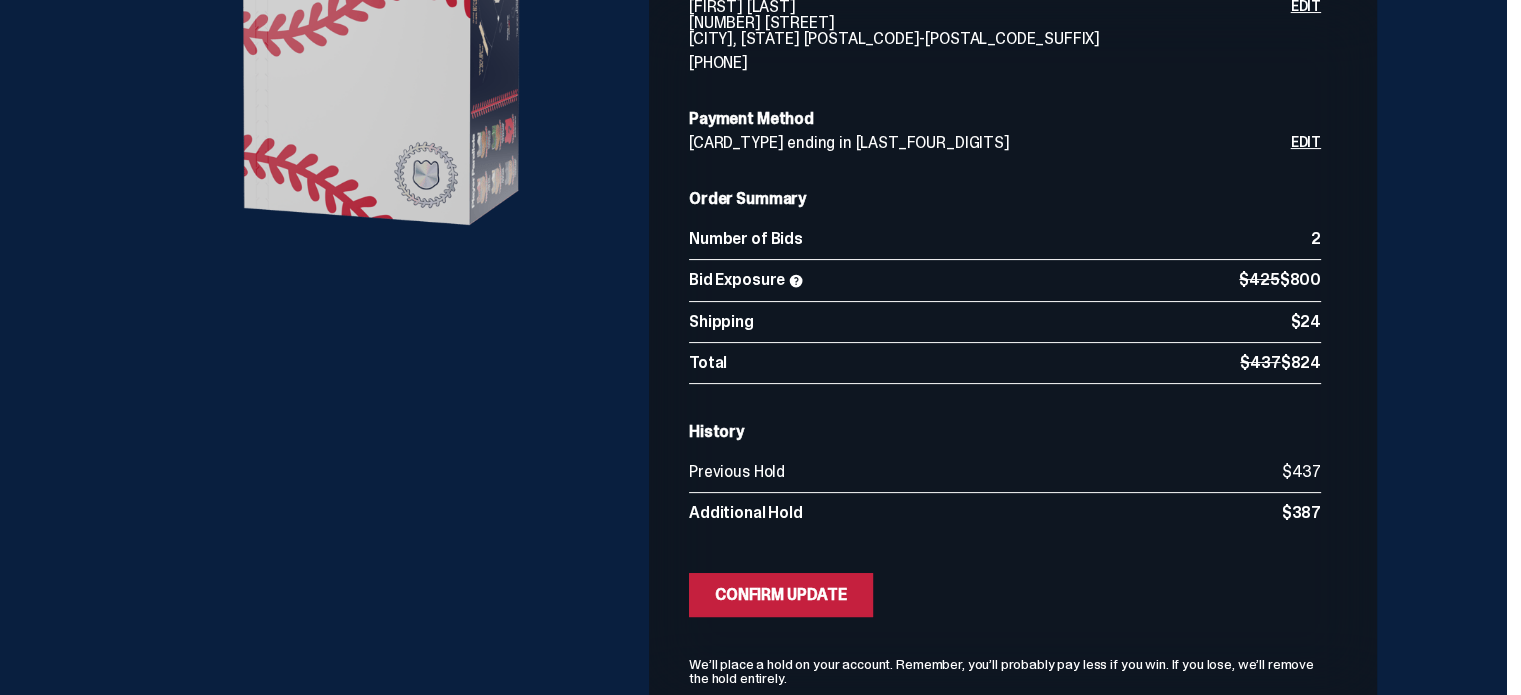 scroll, scrollTop: 528, scrollLeft: 0, axis: vertical 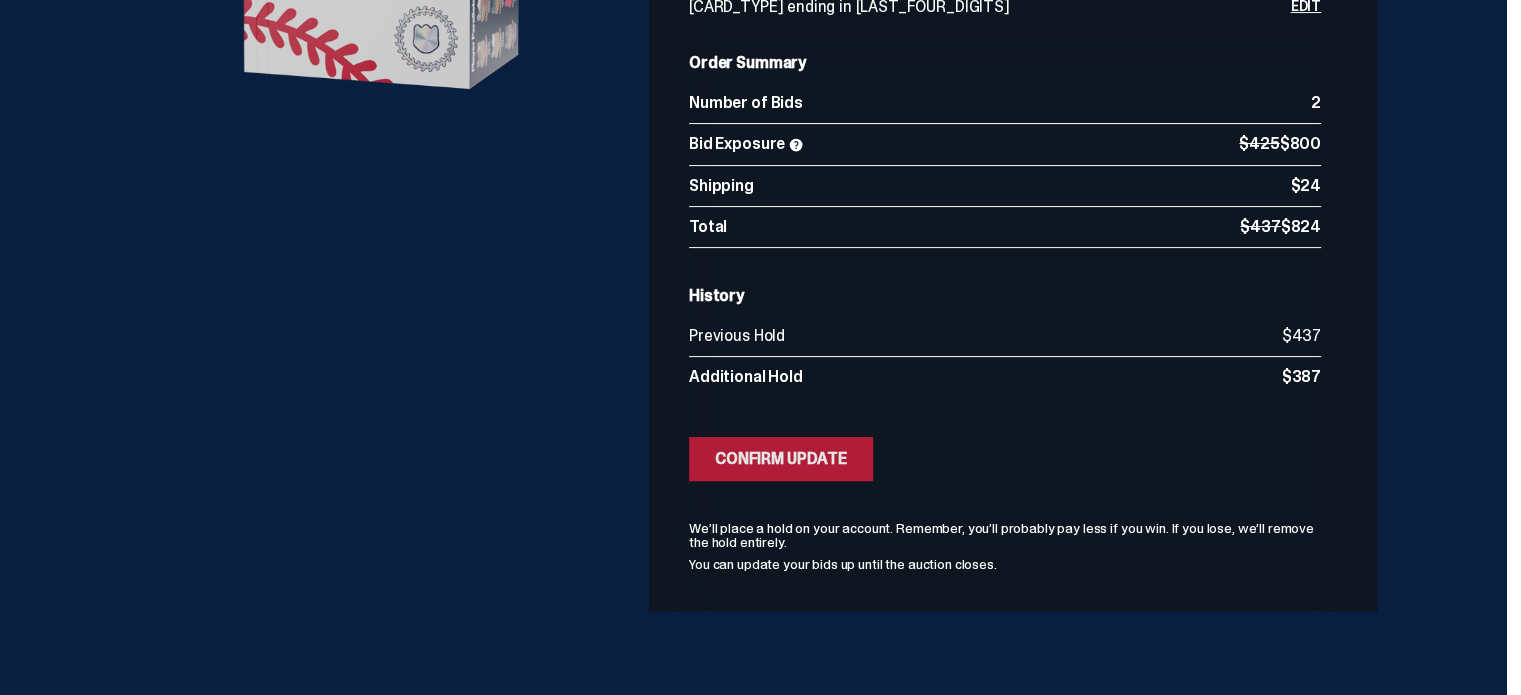 click on "Confirm Update" at bounding box center [781, 459] 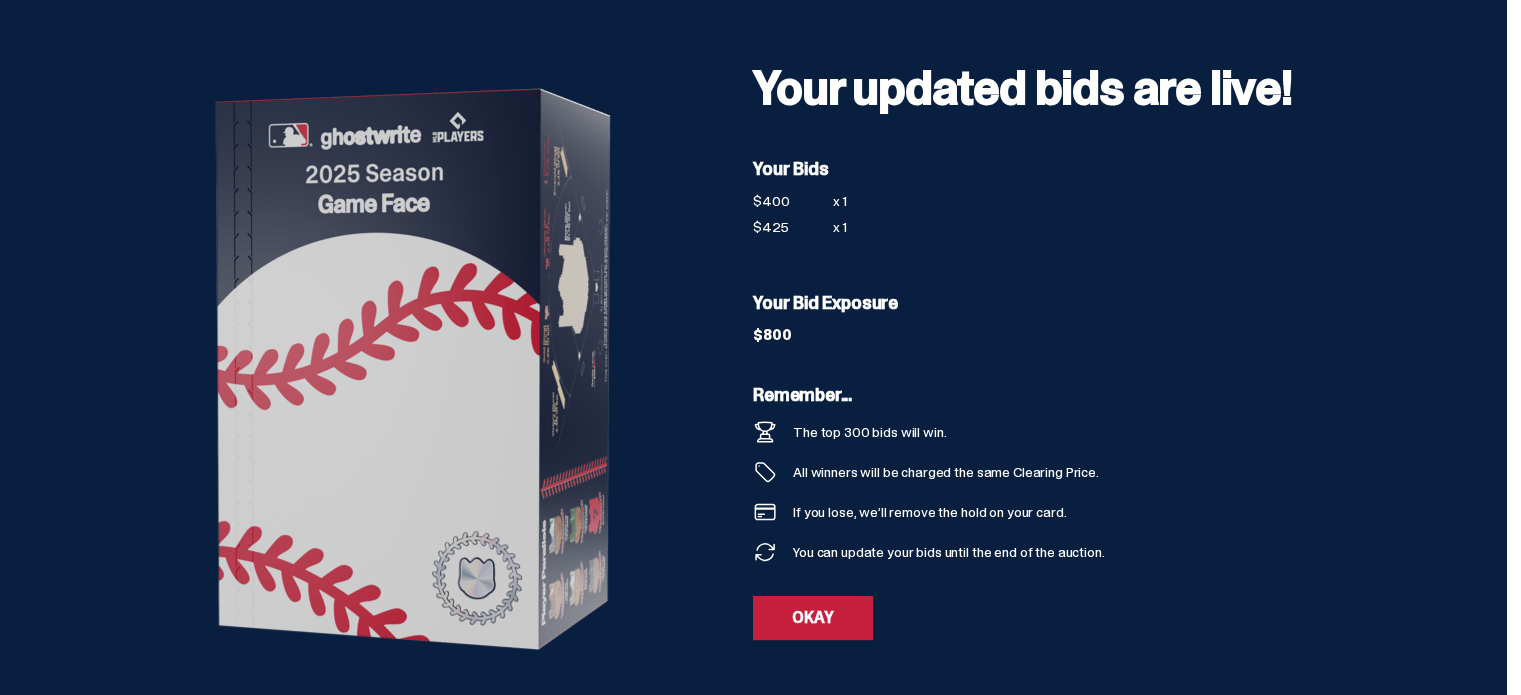 scroll, scrollTop: 101, scrollLeft: 0, axis: vertical 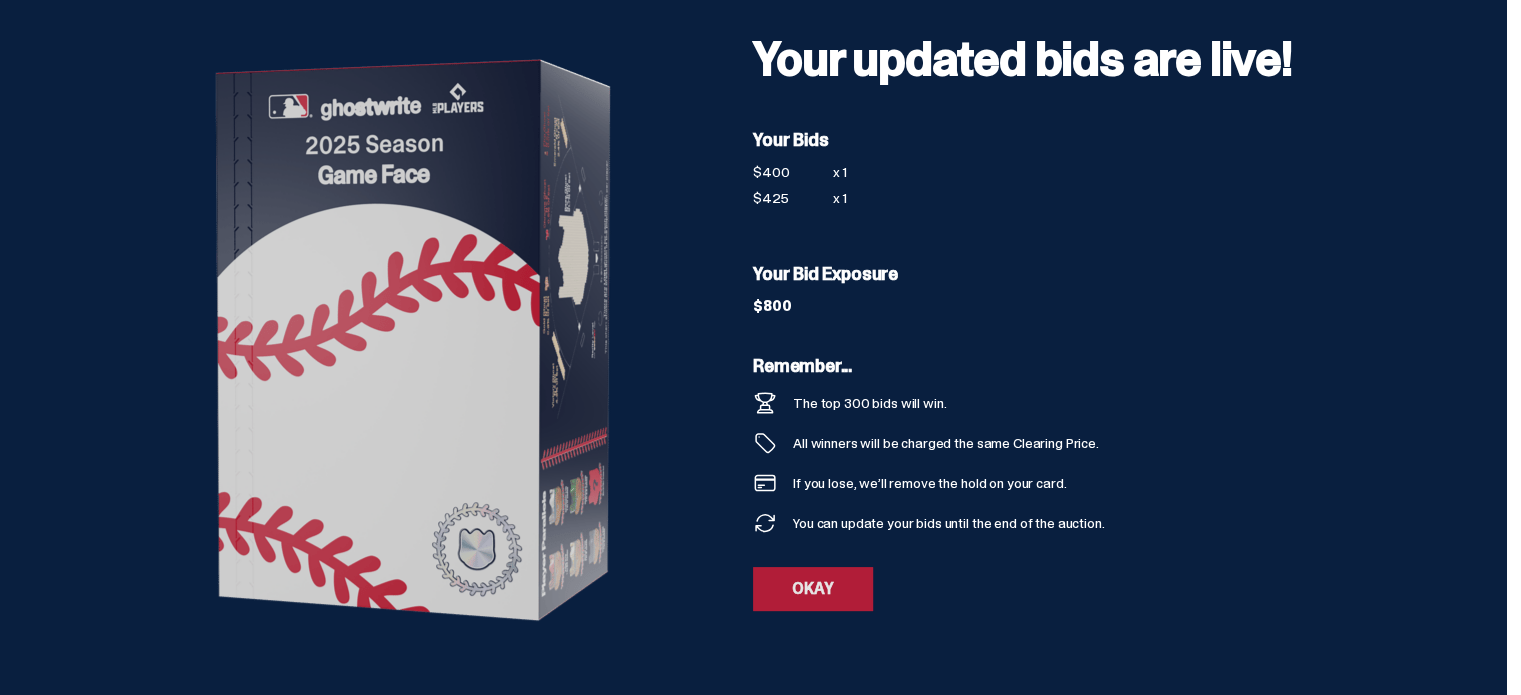 click on "OKAY" at bounding box center [813, 589] 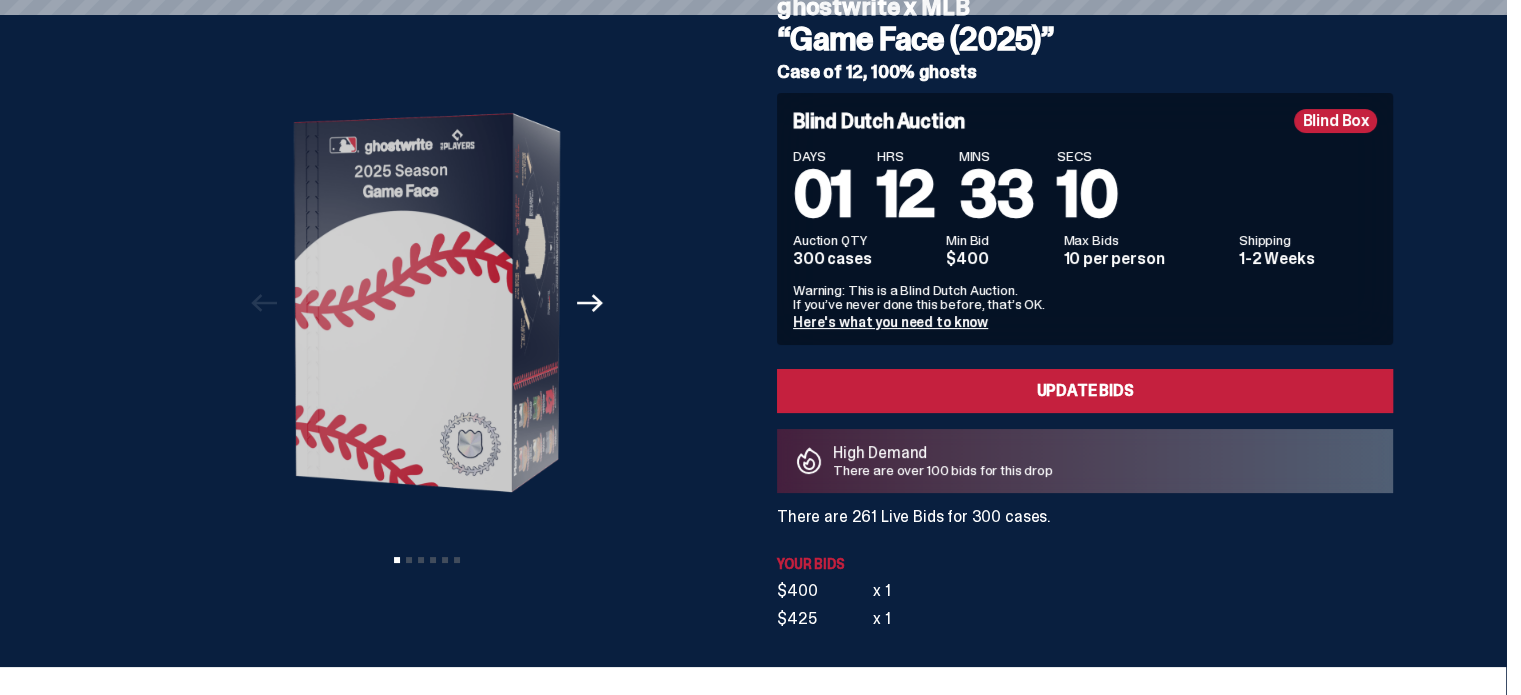 scroll, scrollTop: 0, scrollLeft: 0, axis: both 